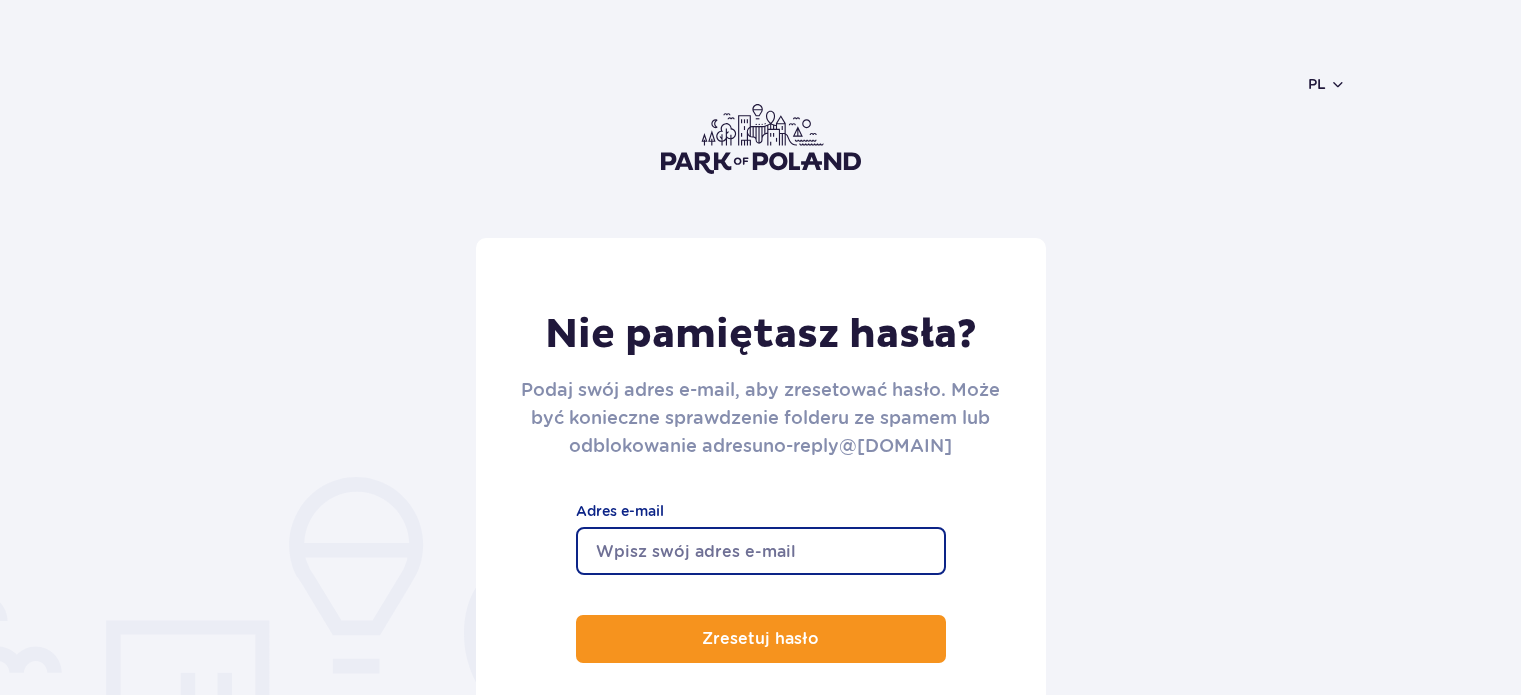click on "Adres e-mail" at bounding box center (761, 551) 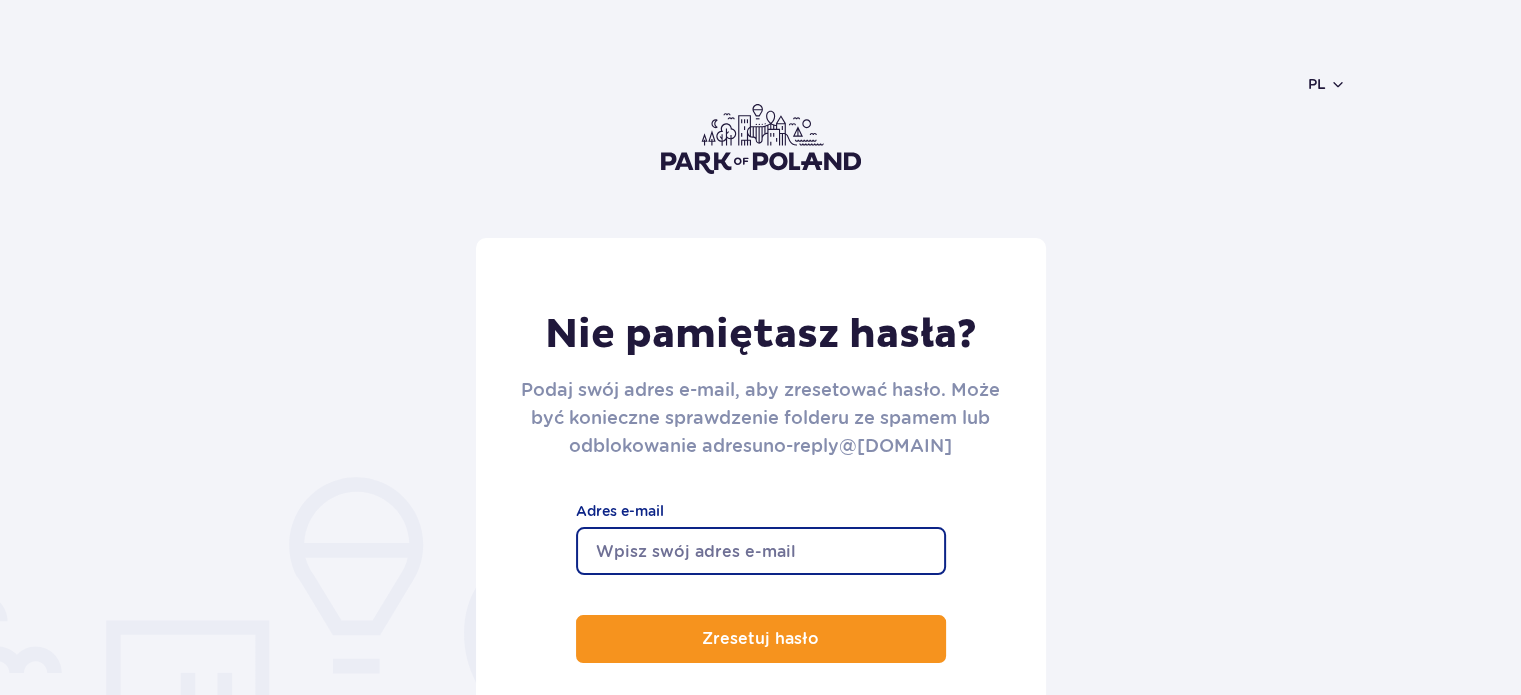 scroll, scrollTop: 0, scrollLeft: 0, axis: both 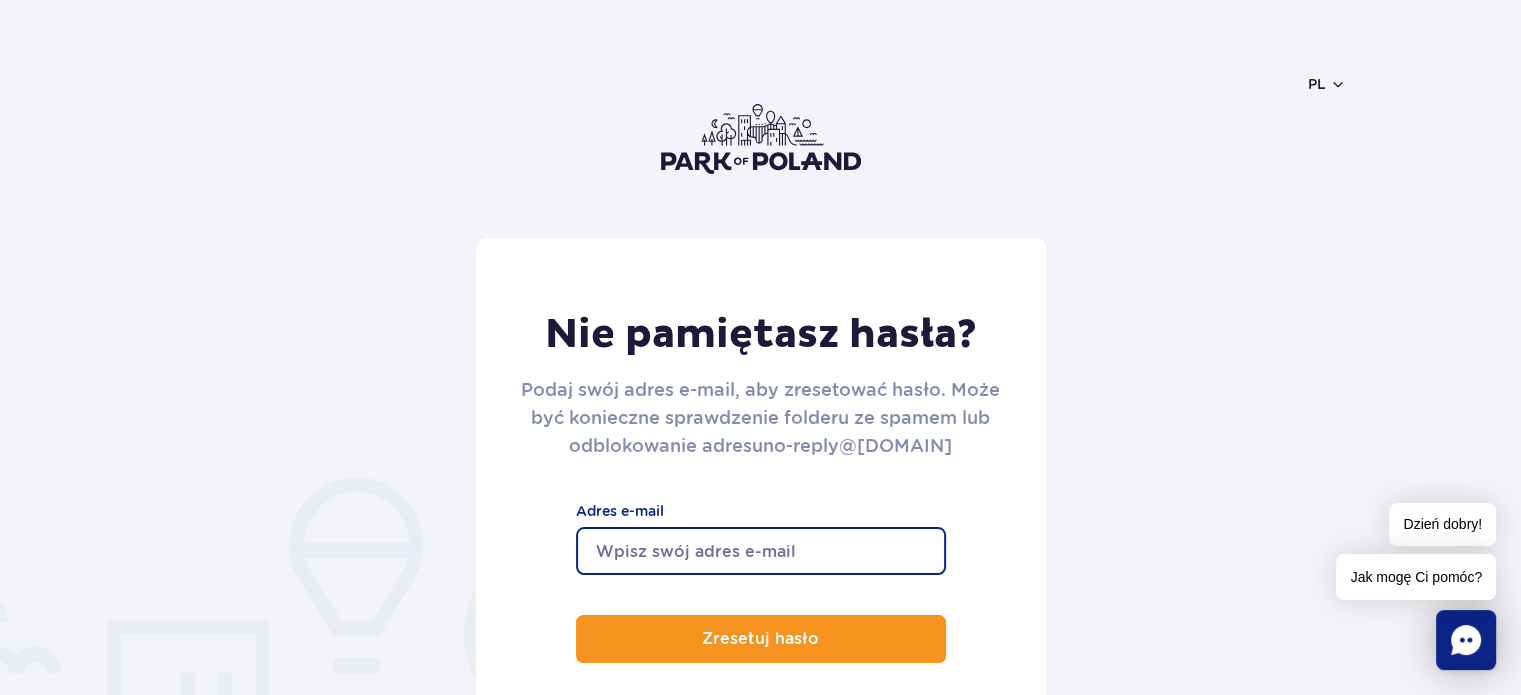 click on "Adres e-mail" at bounding box center [761, 551] 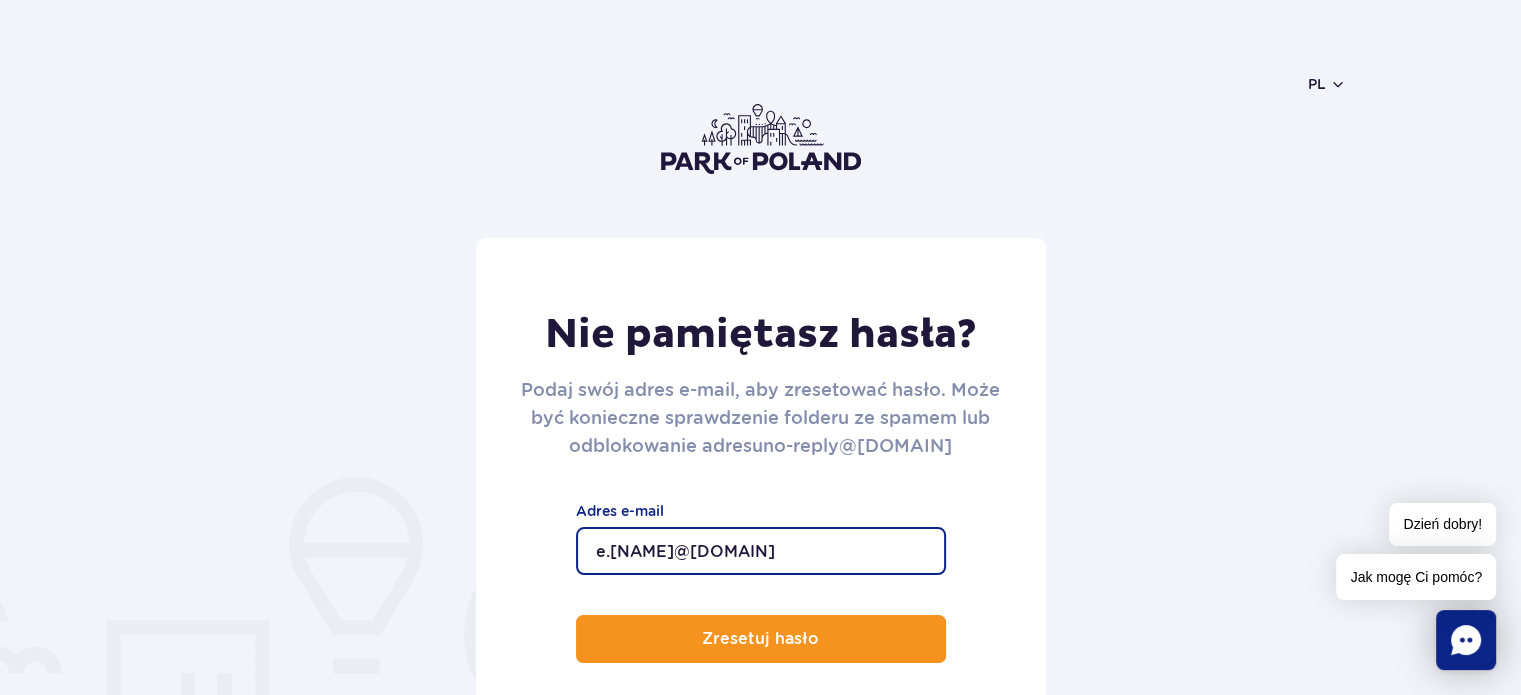 type on "[EMAIL]" 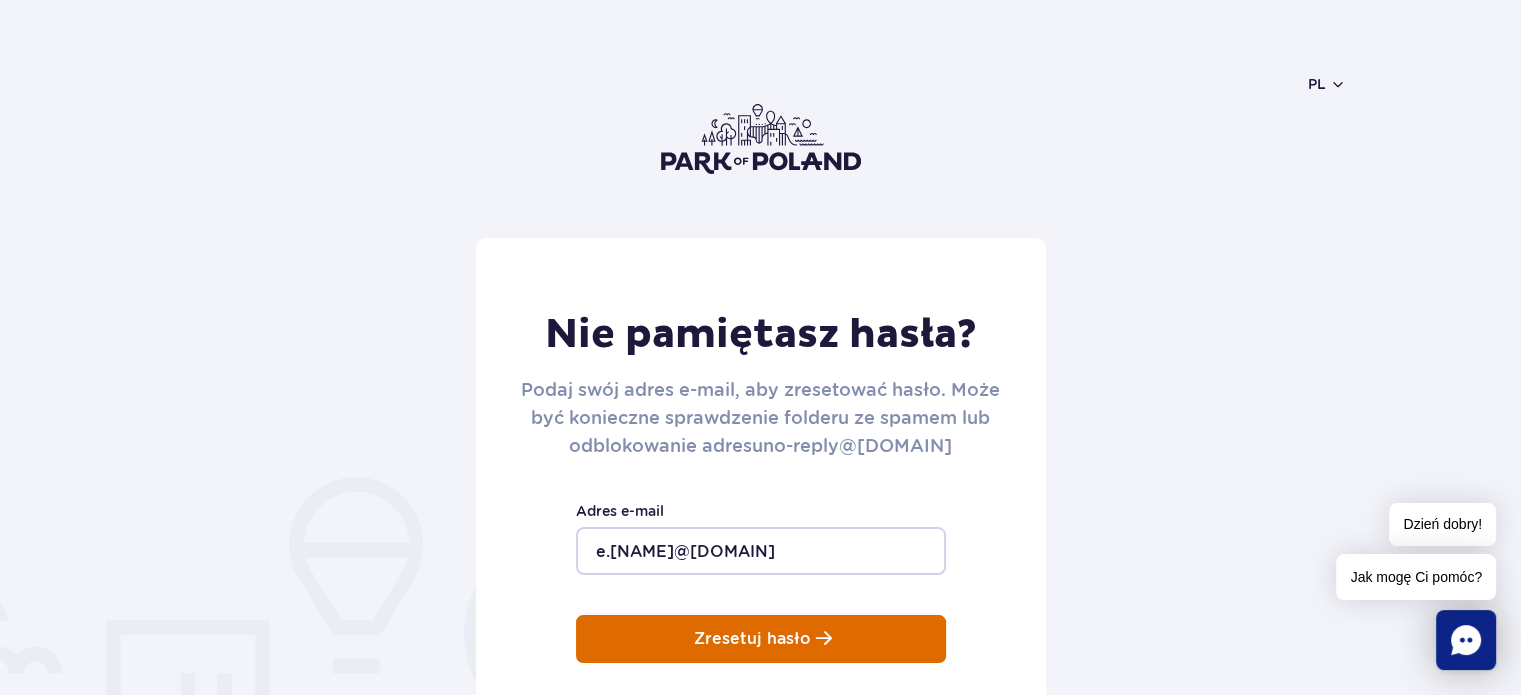 click on "Zresetuj hasło" at bounding box center (752, 639) 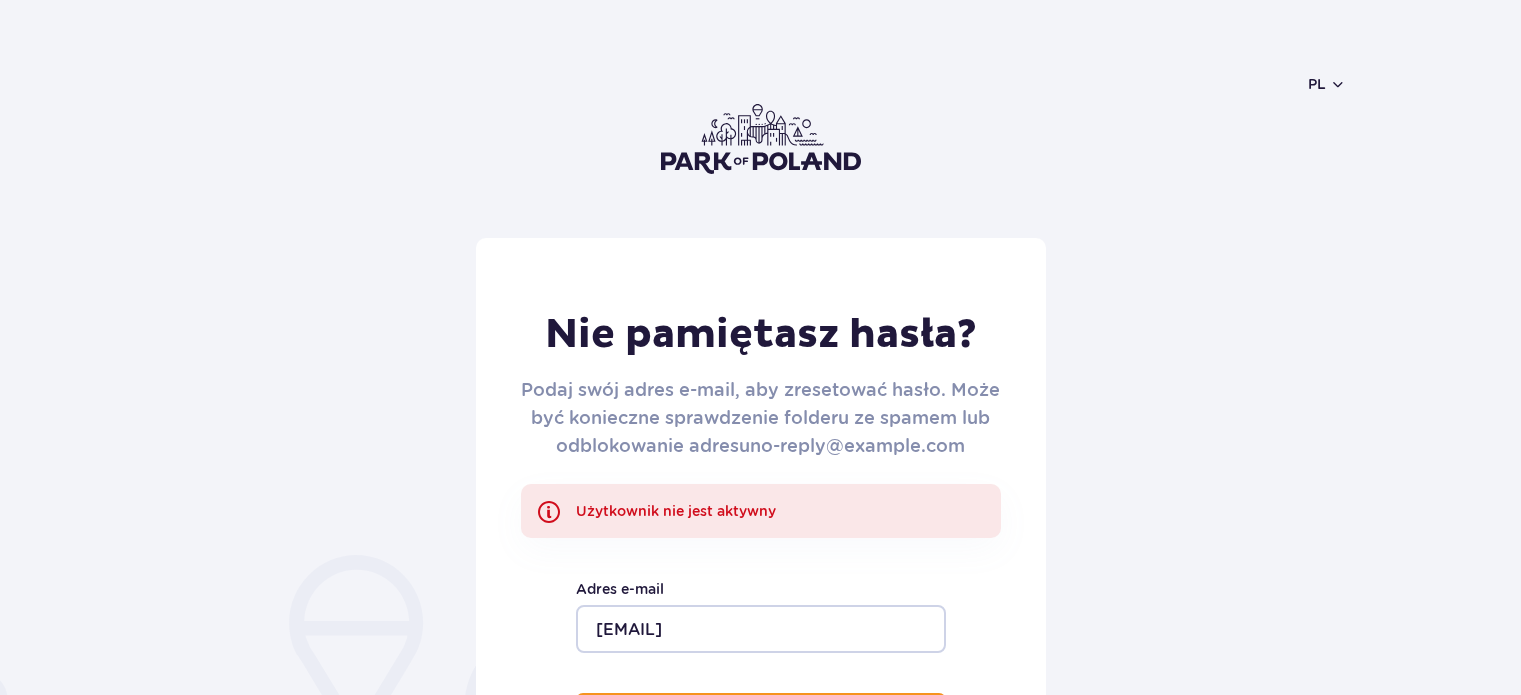 scroll, scrollTop: 0, scrollLeft: 0, axis: both 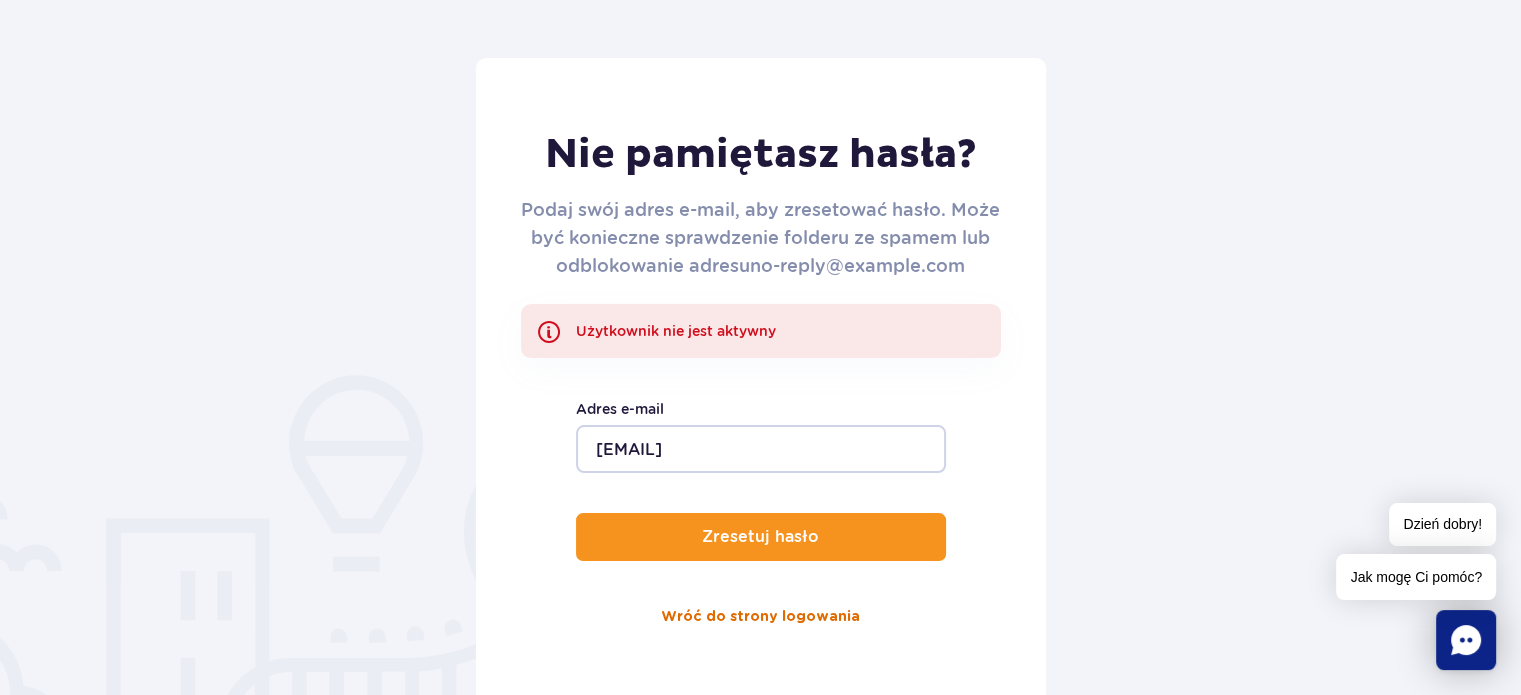 click on "Wróć do strony logowania" at bounding box center [760, 617] 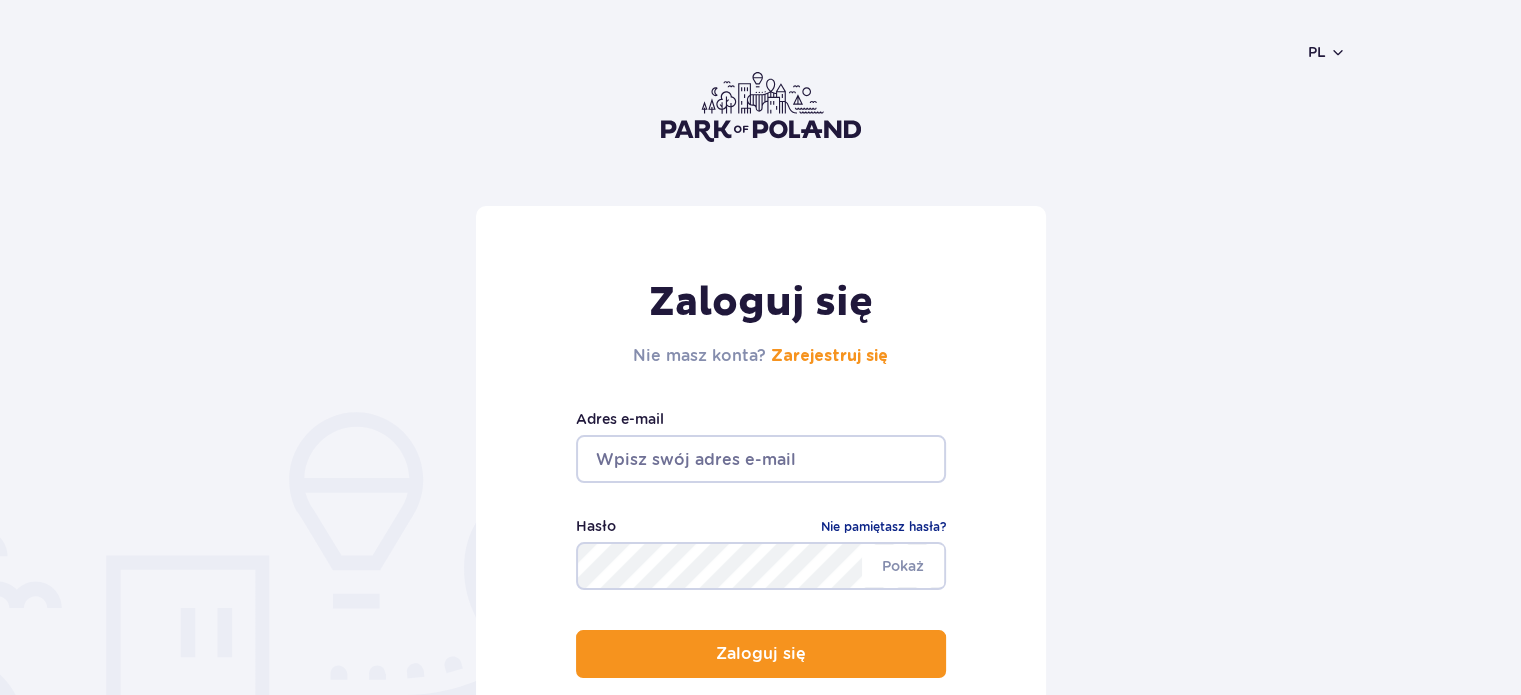 scroll, scrollTop: 0, scrollLeft: 0, axis: both 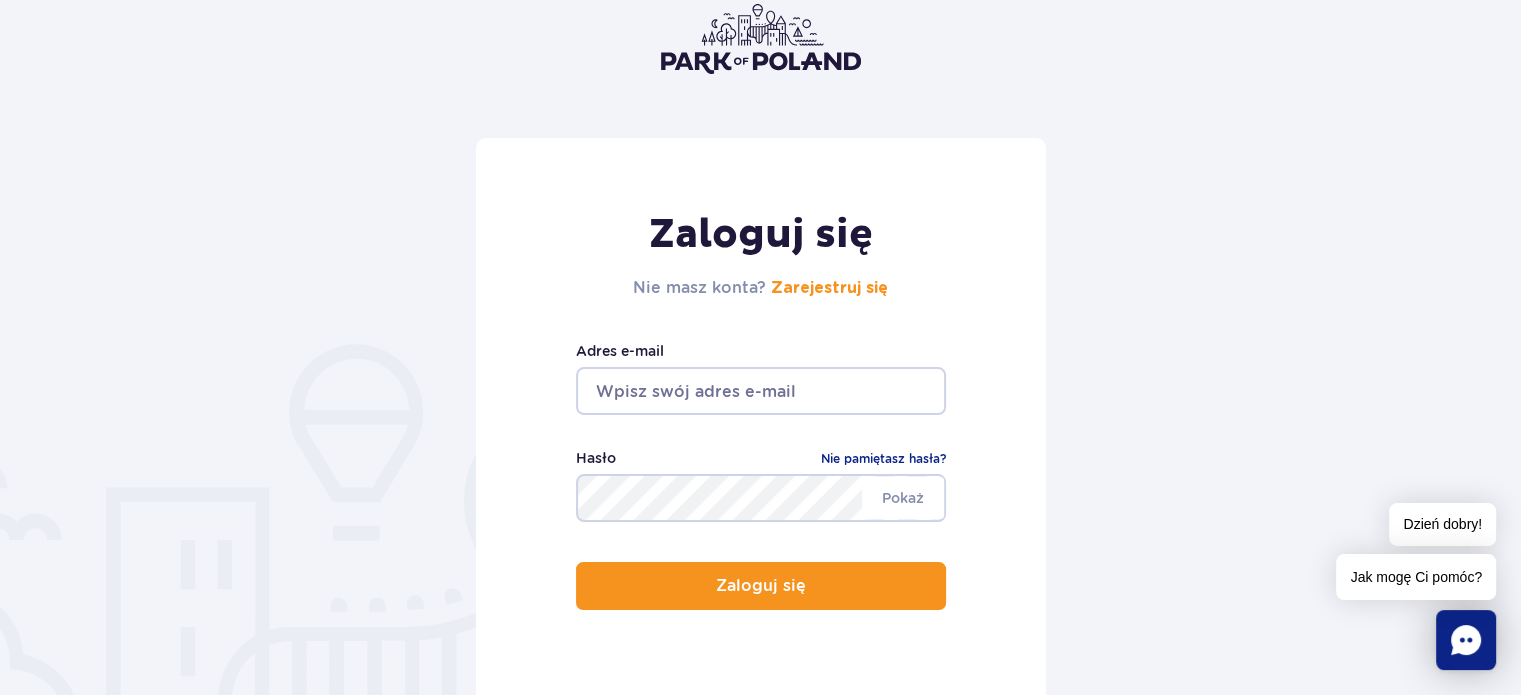 click on "Zaloguj się
Nie masz konta?
Zarejestruj się
Adres e-mail
Pokaż
Hasło
Nie pamiętasz hasła?
Zaloguj się" at bounding box center (761, 426) 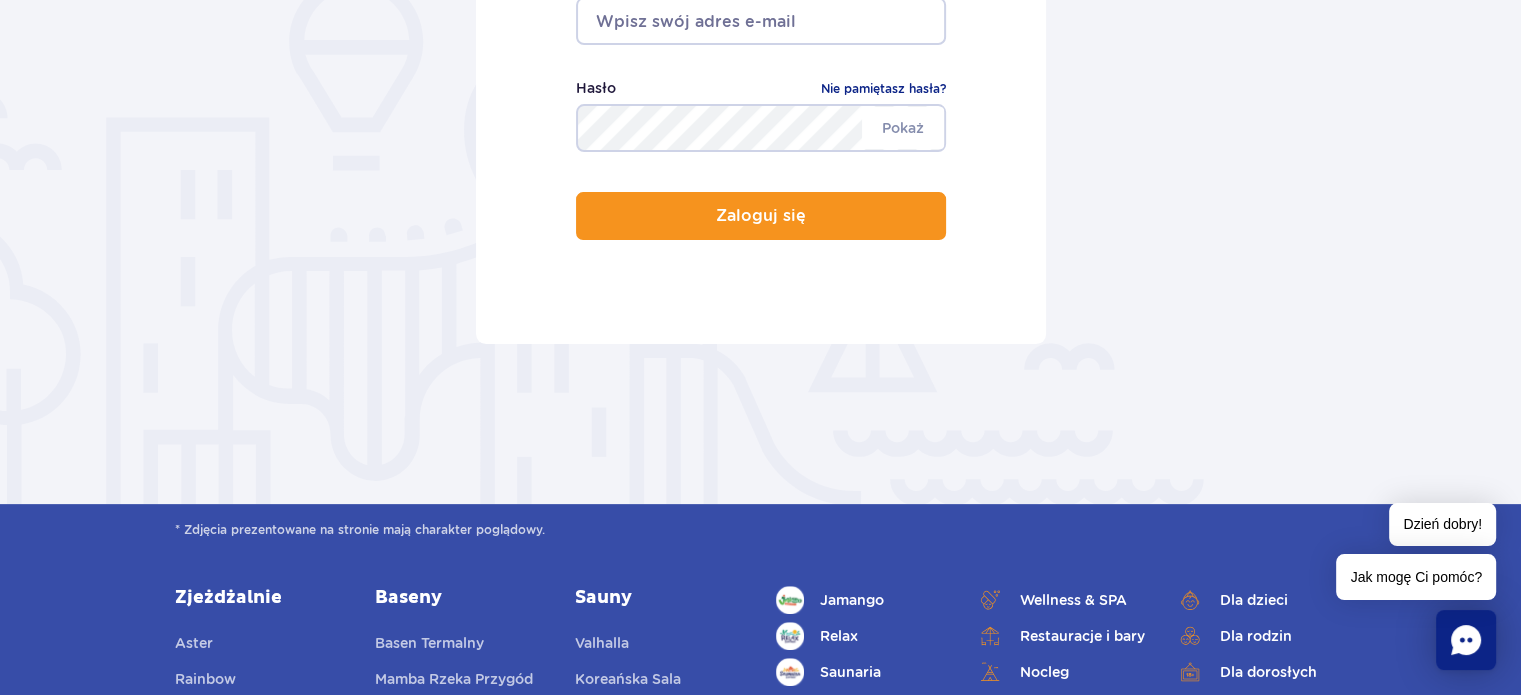 scroll, scrollTop: 472, scrollLeft: 0, axis: vertical 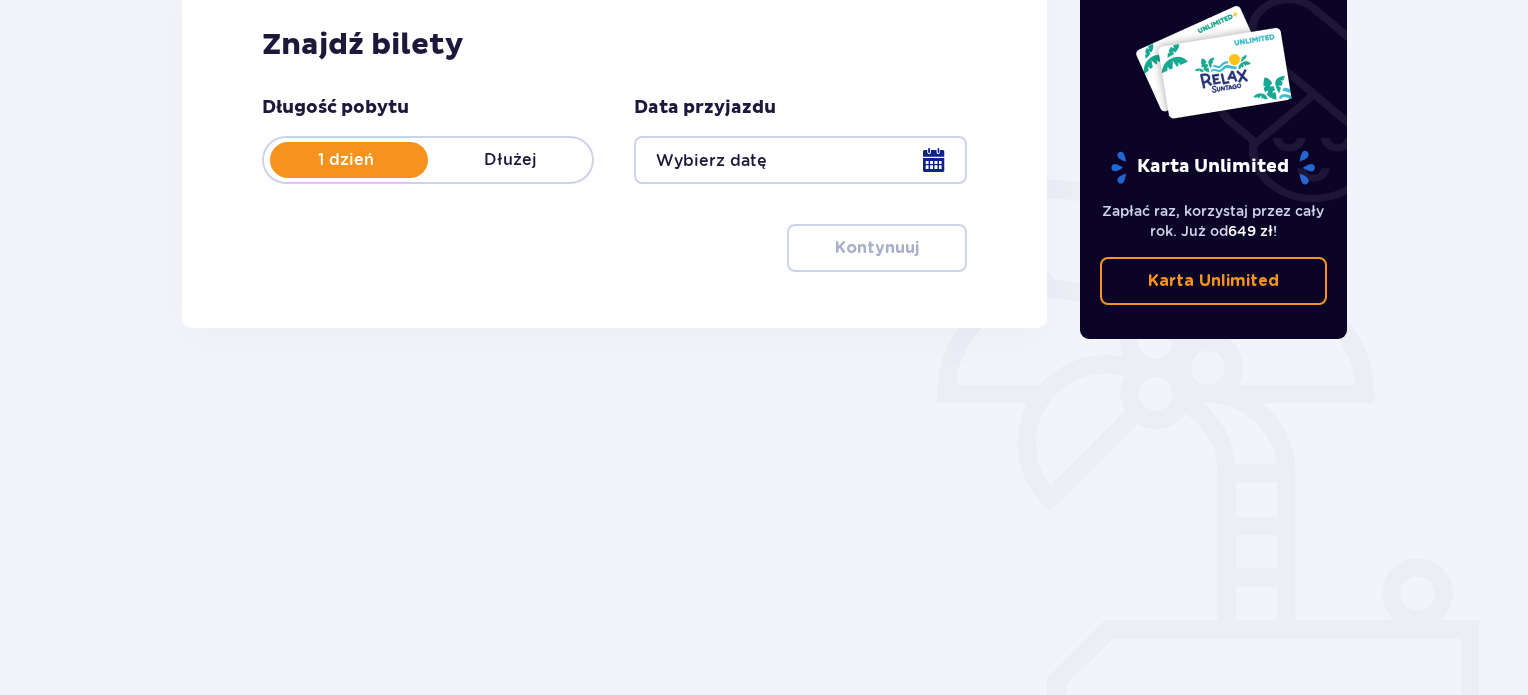 click at bounding box center (800, 160) 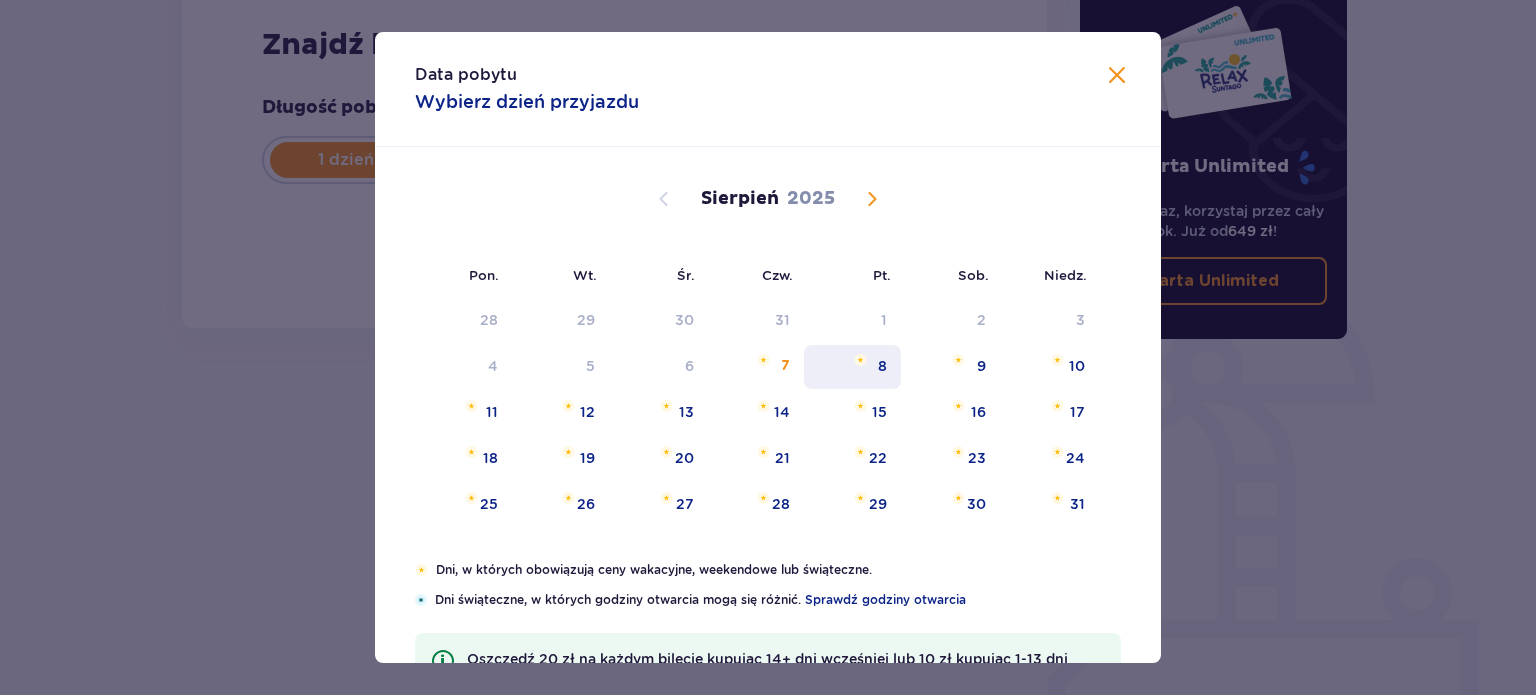click on "8" at bounding box center (852, 367) 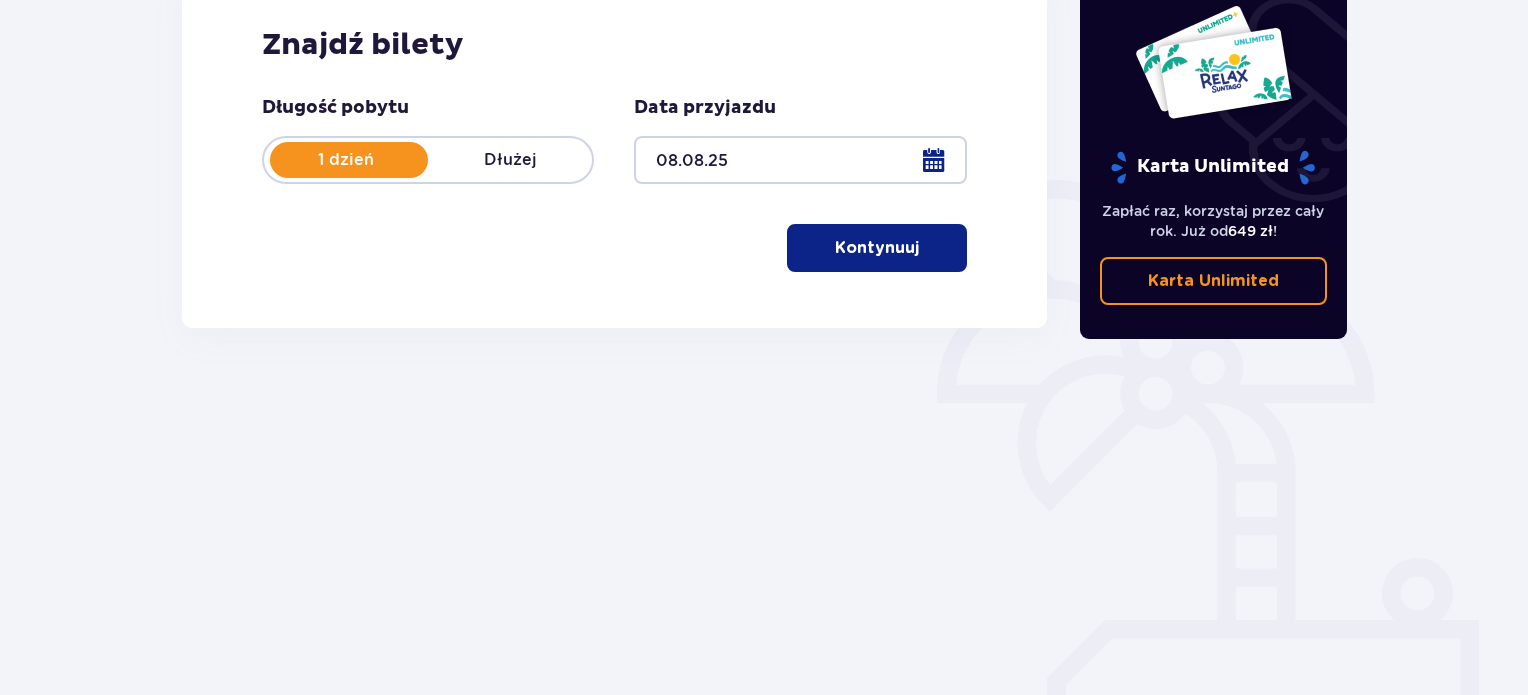 click on "Kontynuuj" at bounding box center (877, 248) 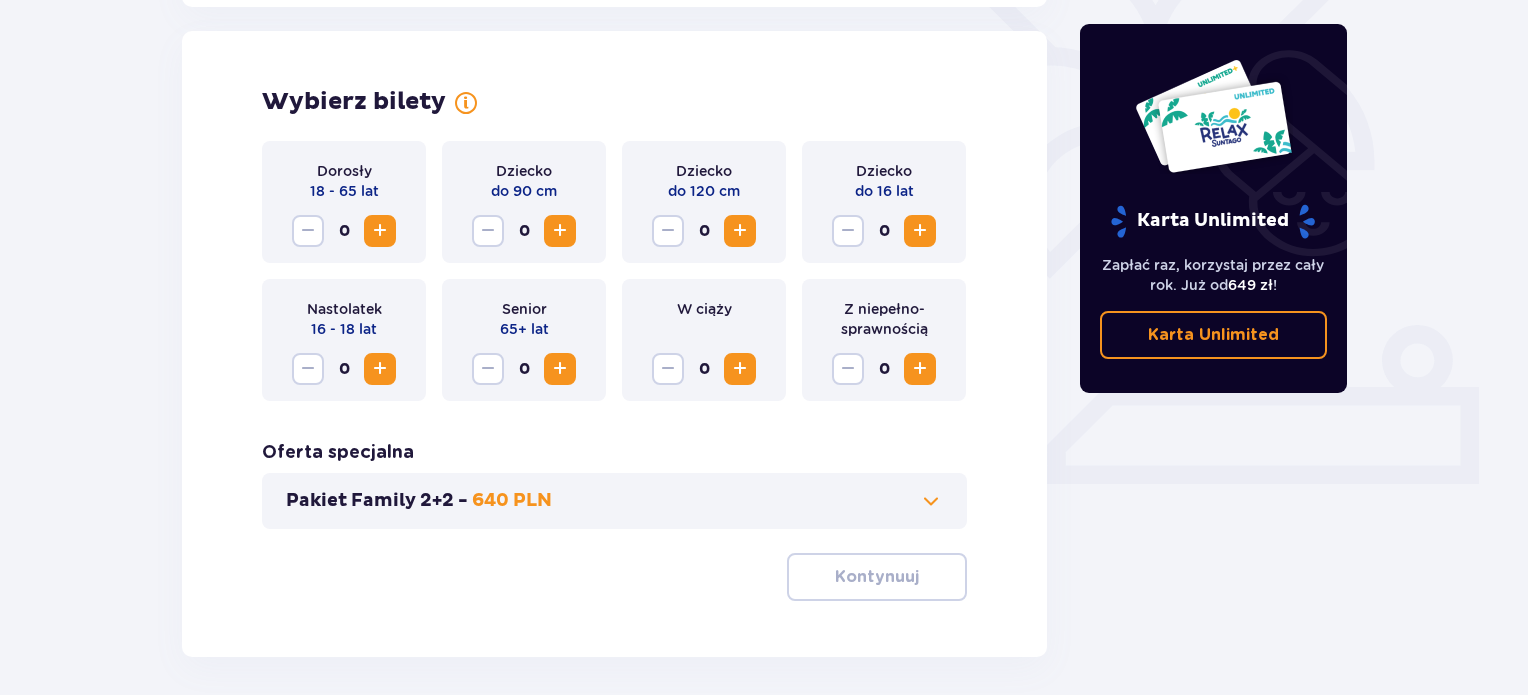 scroll, scrollTop: 556, scrollLeft: 0, axis: vertical 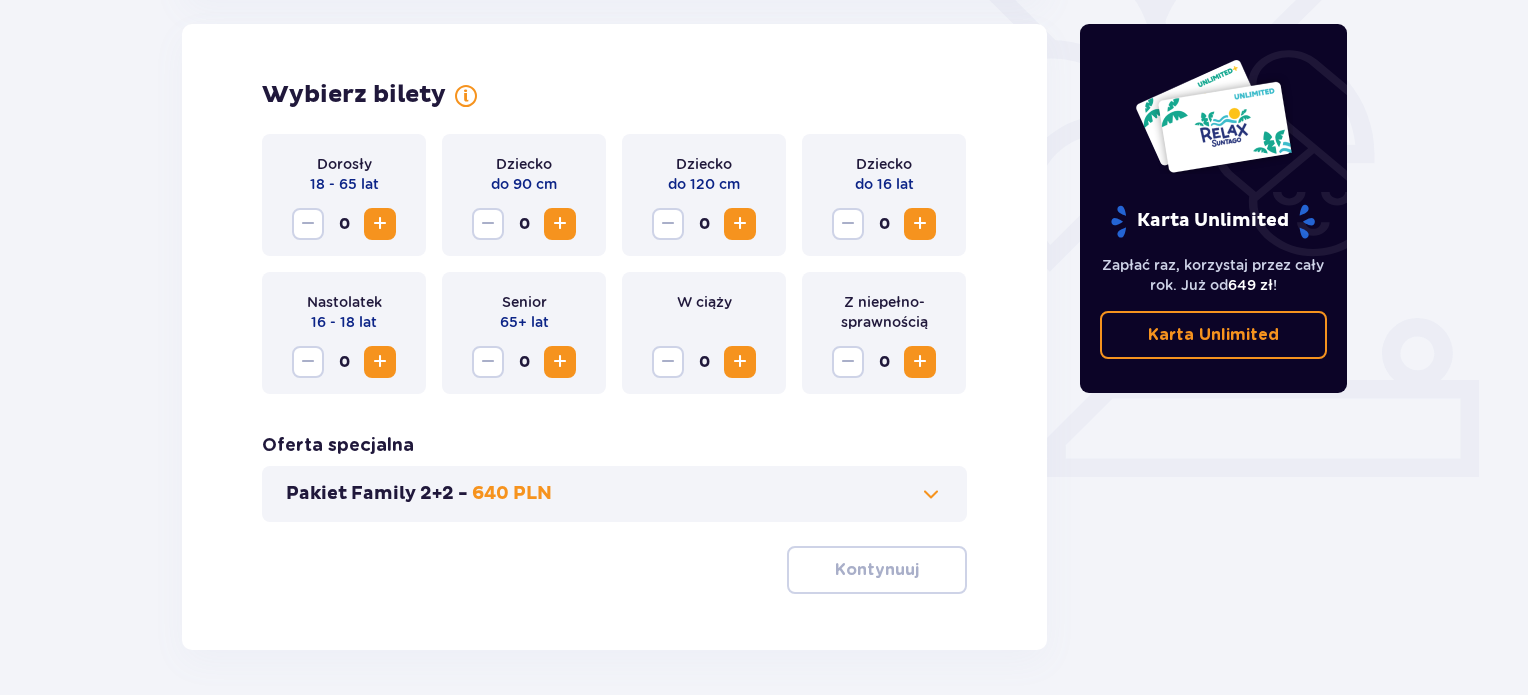 click at bounding box center (380, 224) 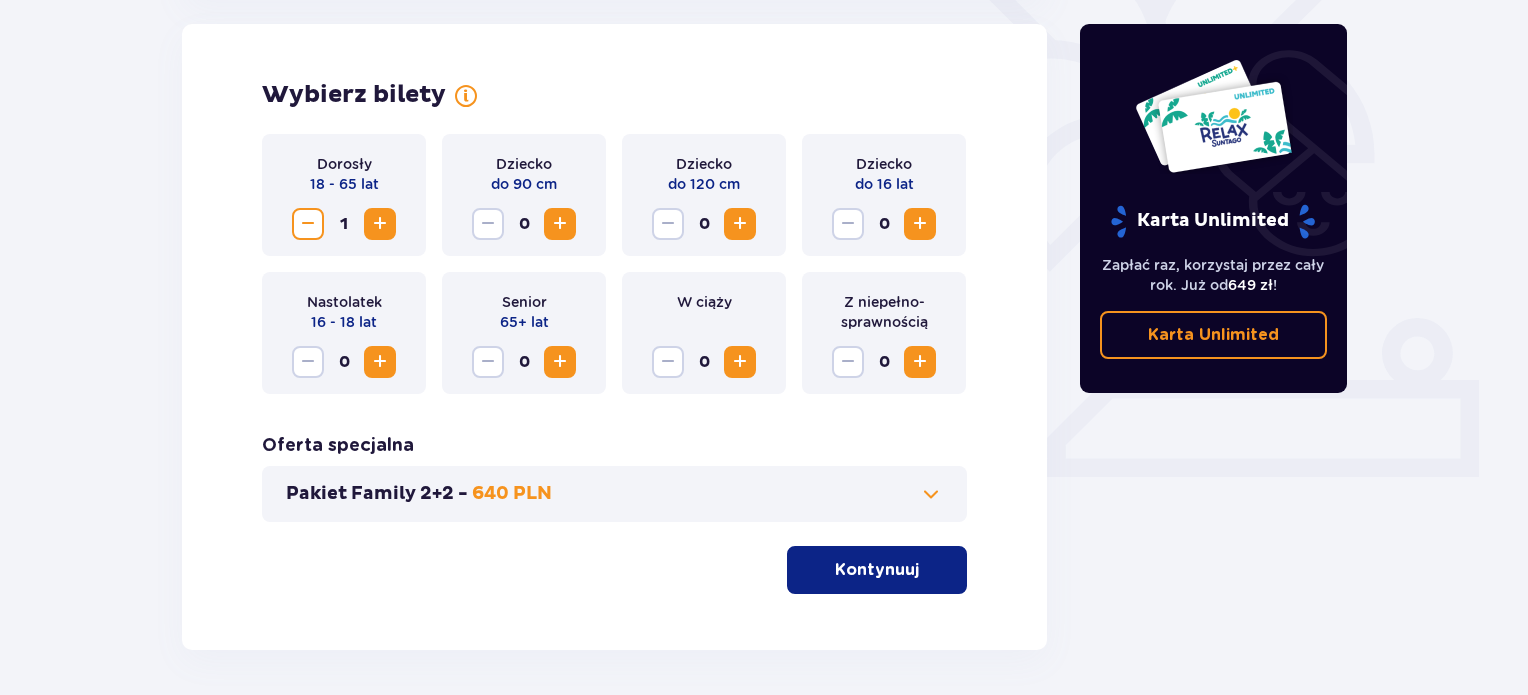 click at bounding box center (380, 224) 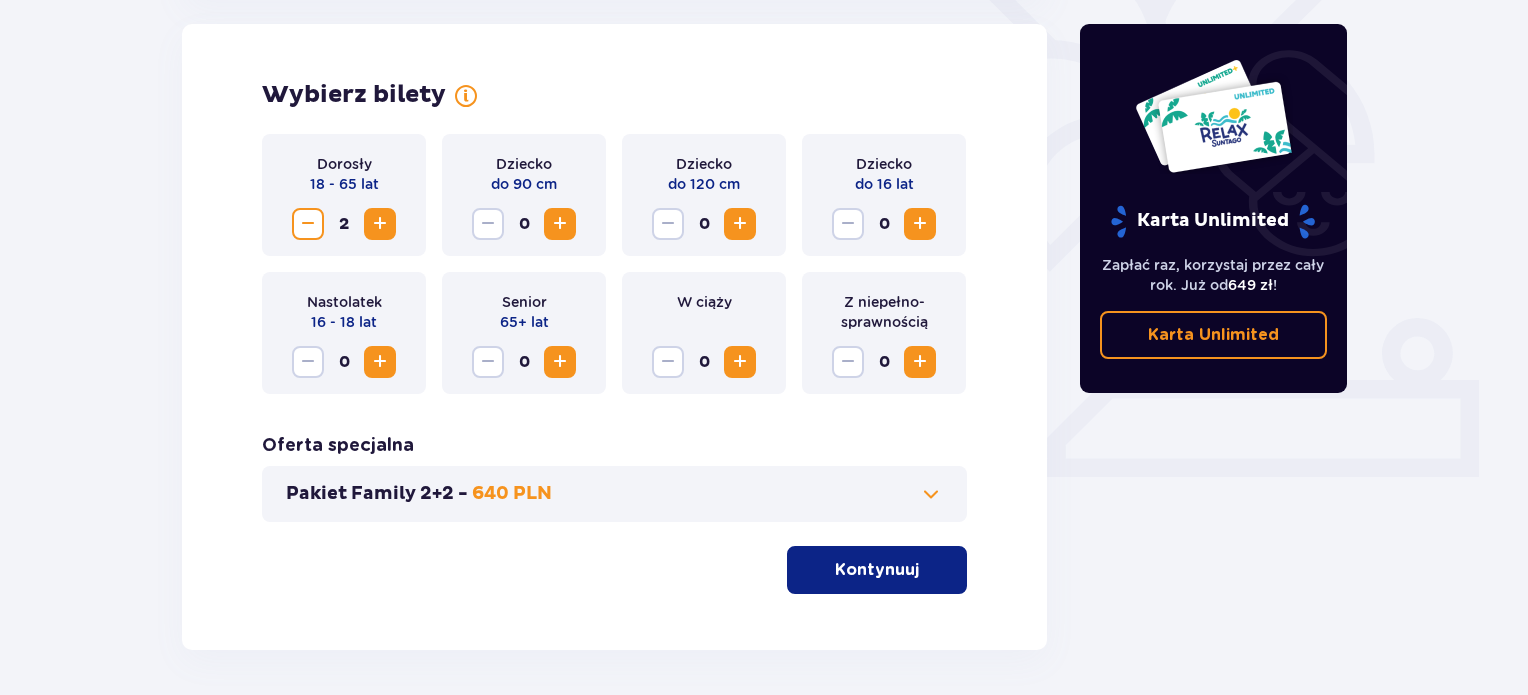 click at bounding box center [380, 224] 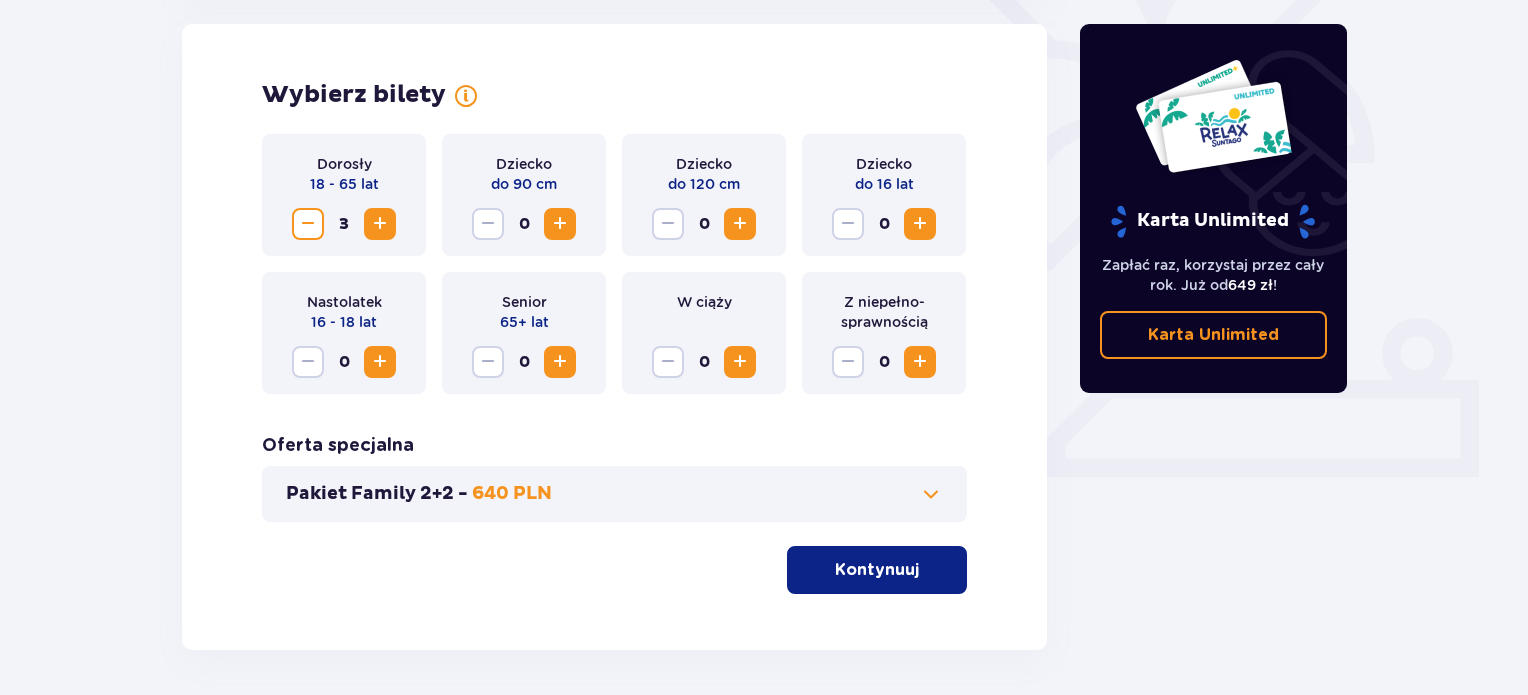 click at bounding box center (380, 224) 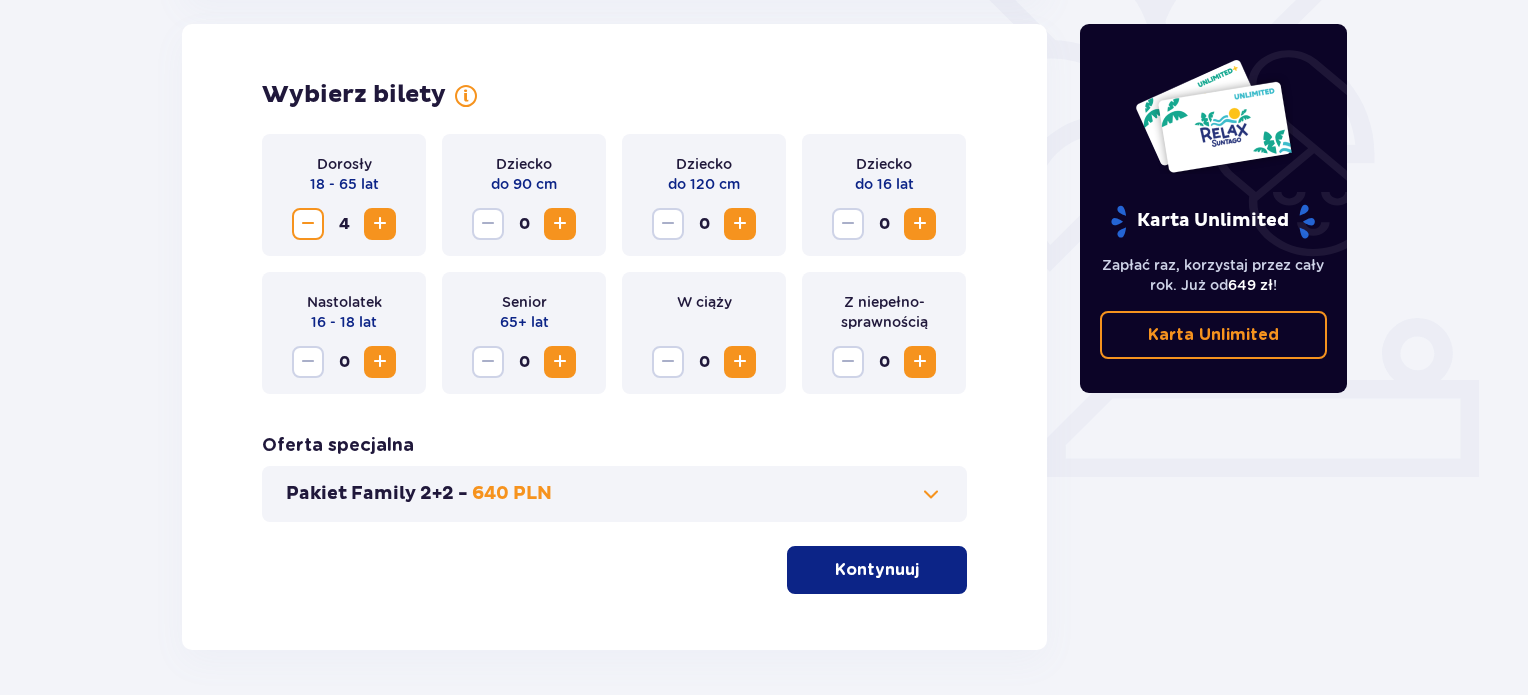 click at bounding box center (380, 224) 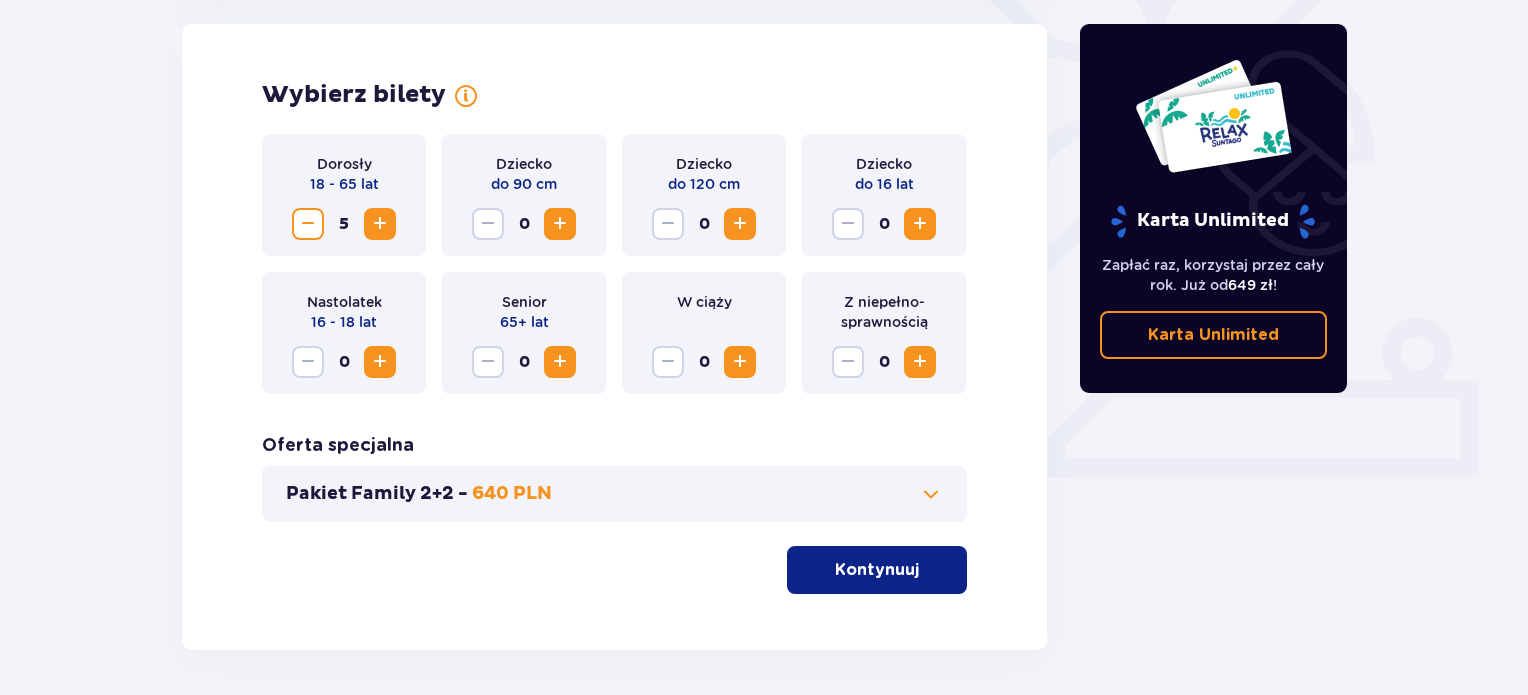 click on "Pakiet Family 2+2 -  640 PLN" at bounding box center (614, 494) 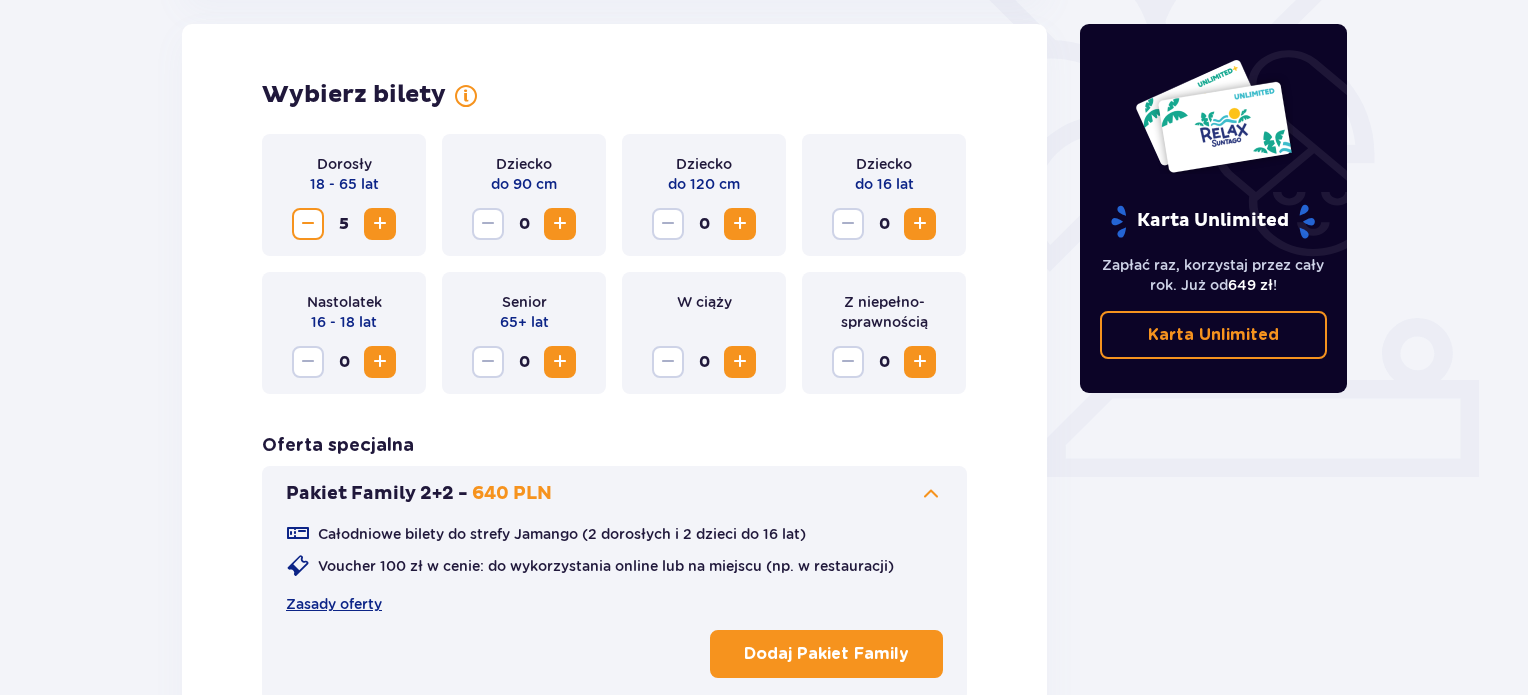 click on "Pakiet Family 2+2 -  640 PLN" at bounding box center [614, 494] 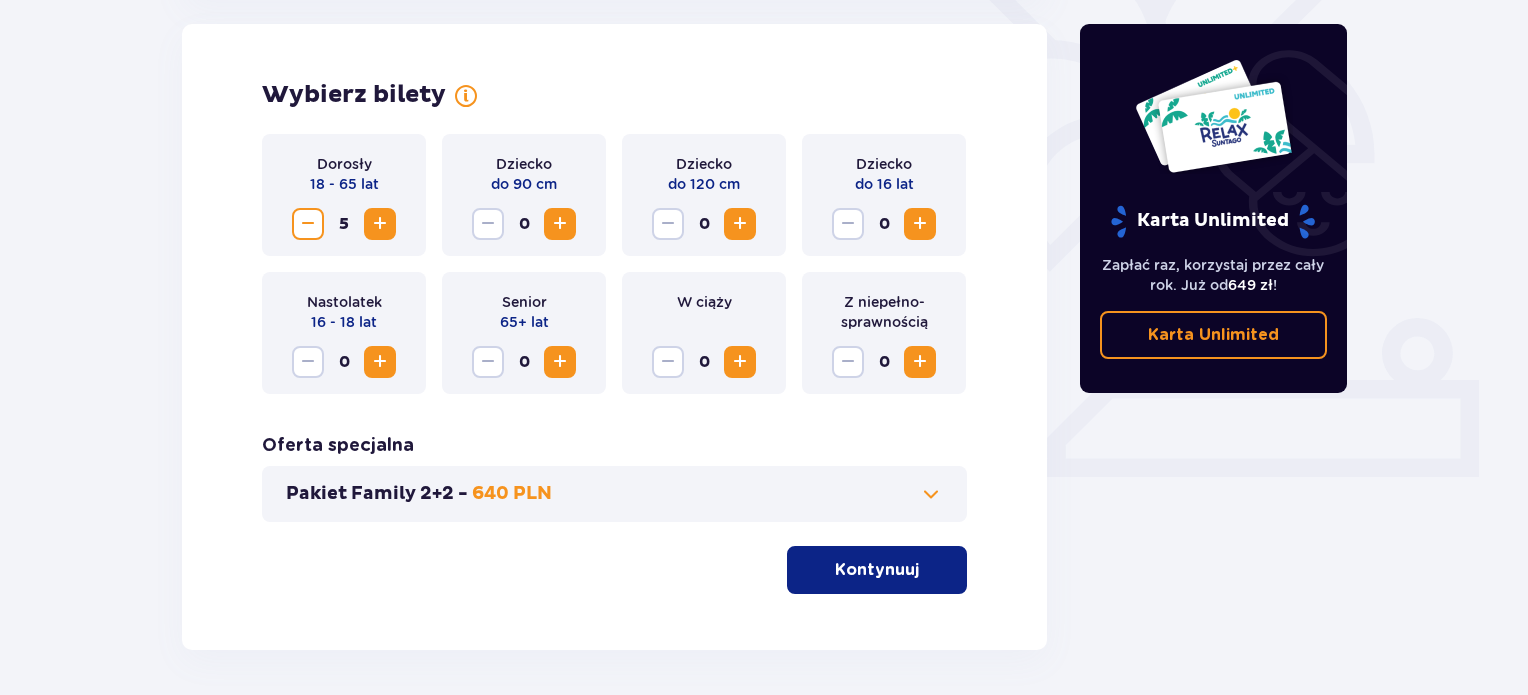 click on "Kontynuuj" at bounding box center (877, 570) 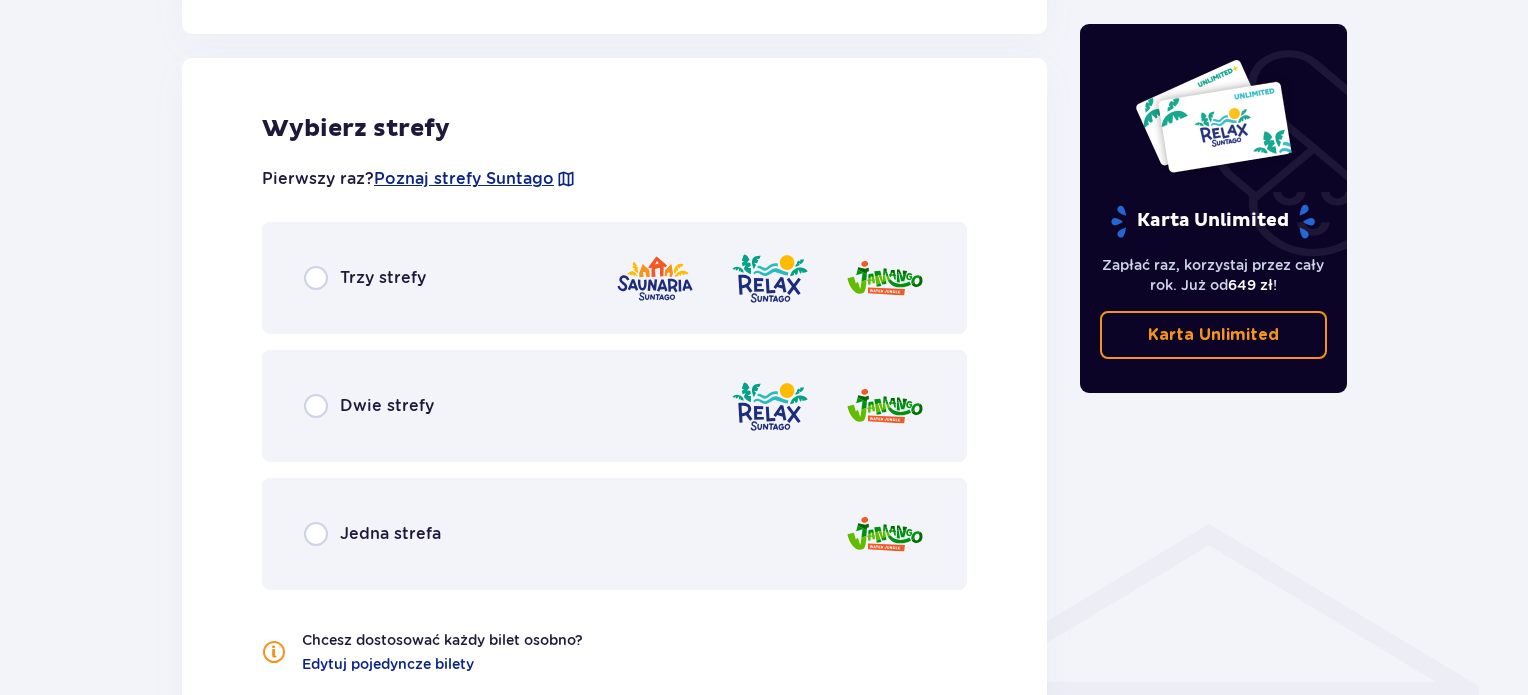 scroll, scrollTop: 1110, scrollLeft: 0, axis: vertical 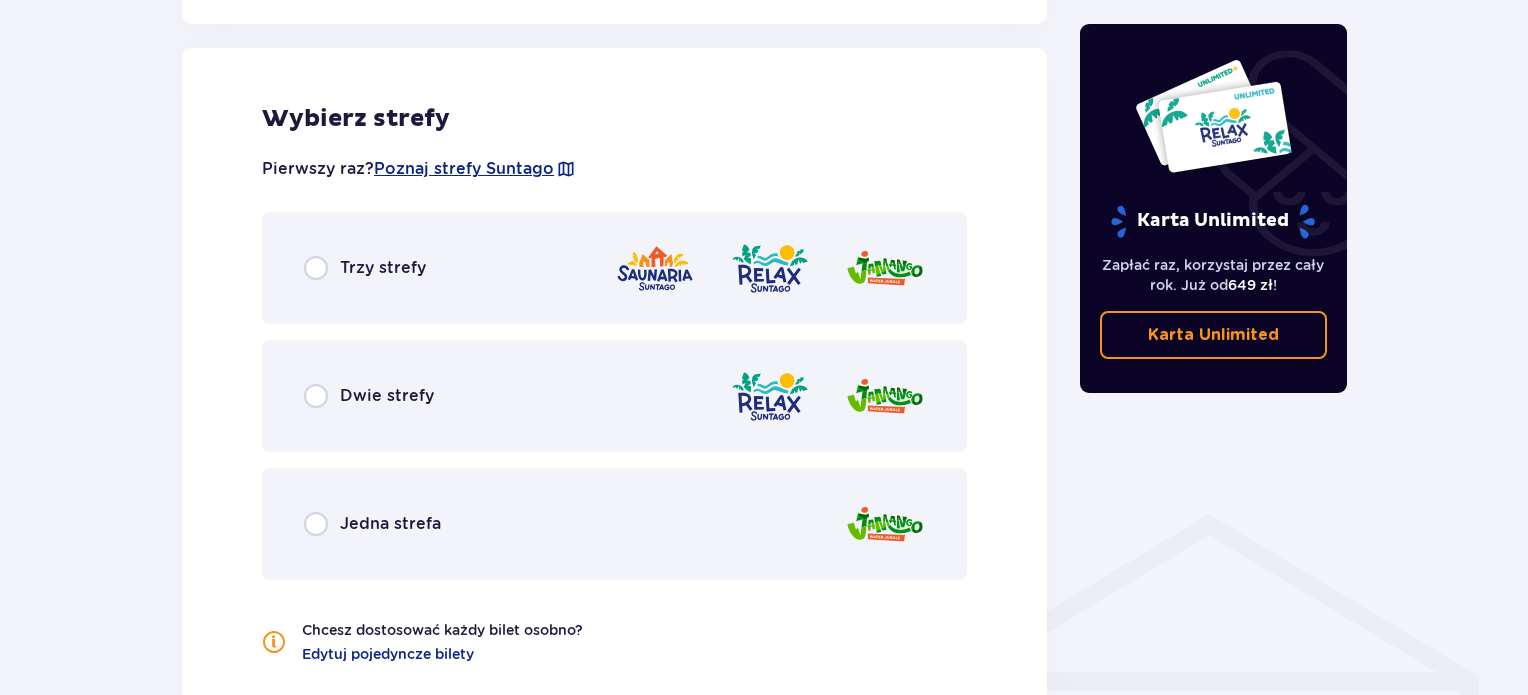 click on "Dwie strefy" at bounding box center [614, 396] 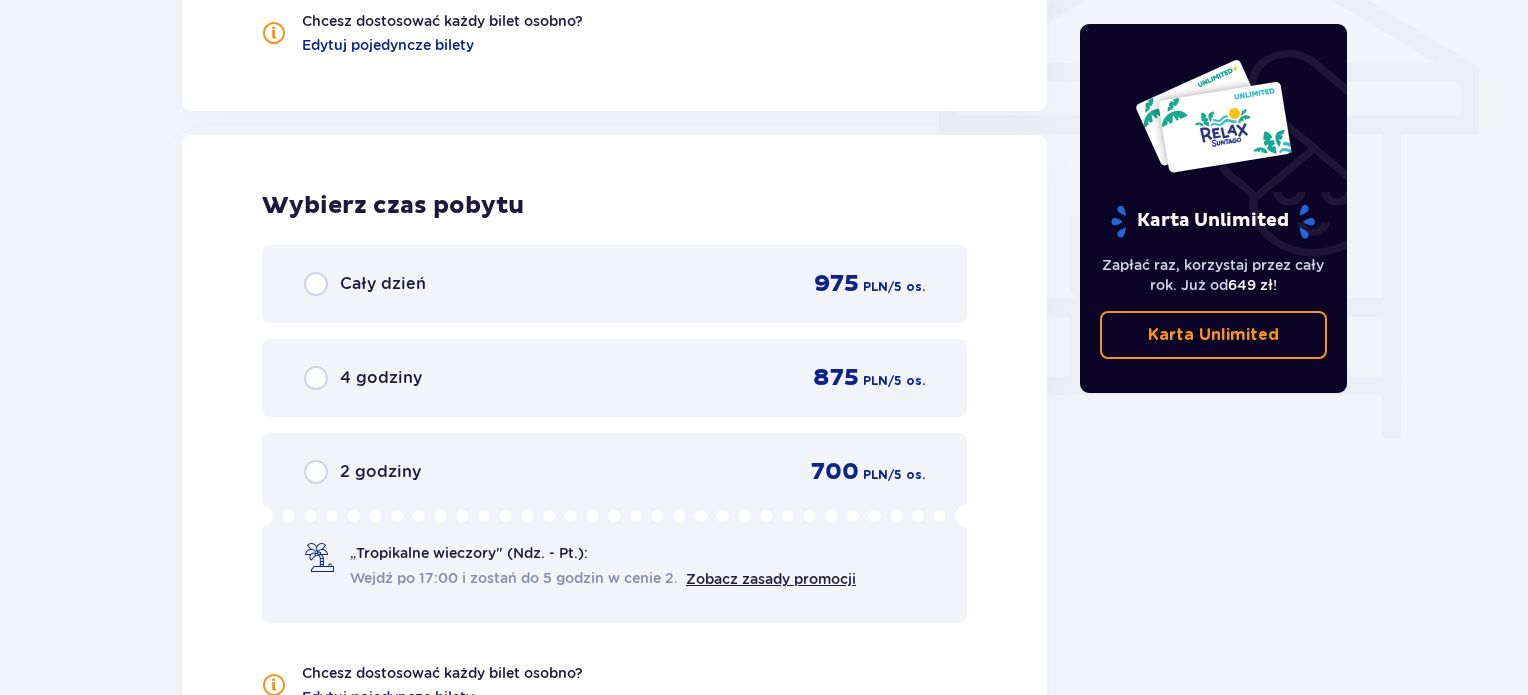 scroll, scrollTop: 1806, scrollLeft: 0, axis: vertical 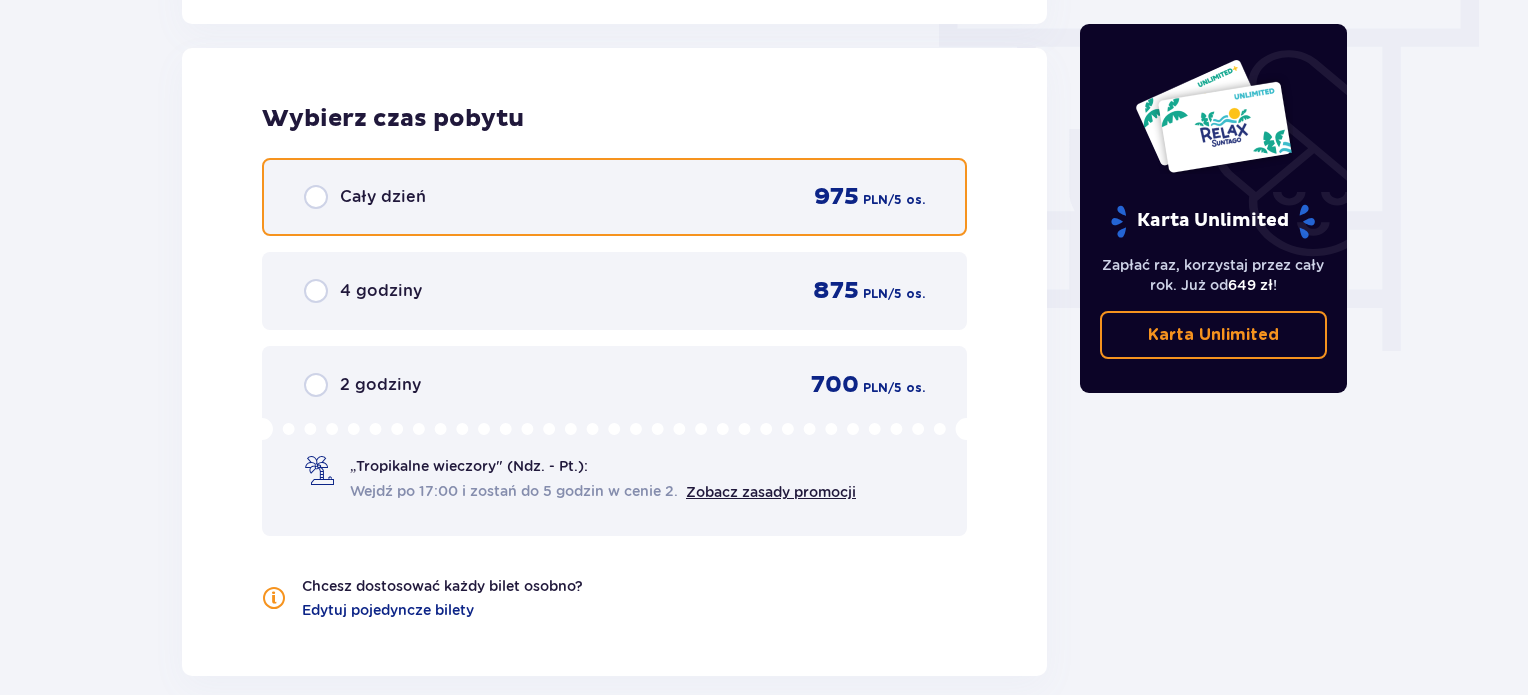 click at bounding box center [316, 197] 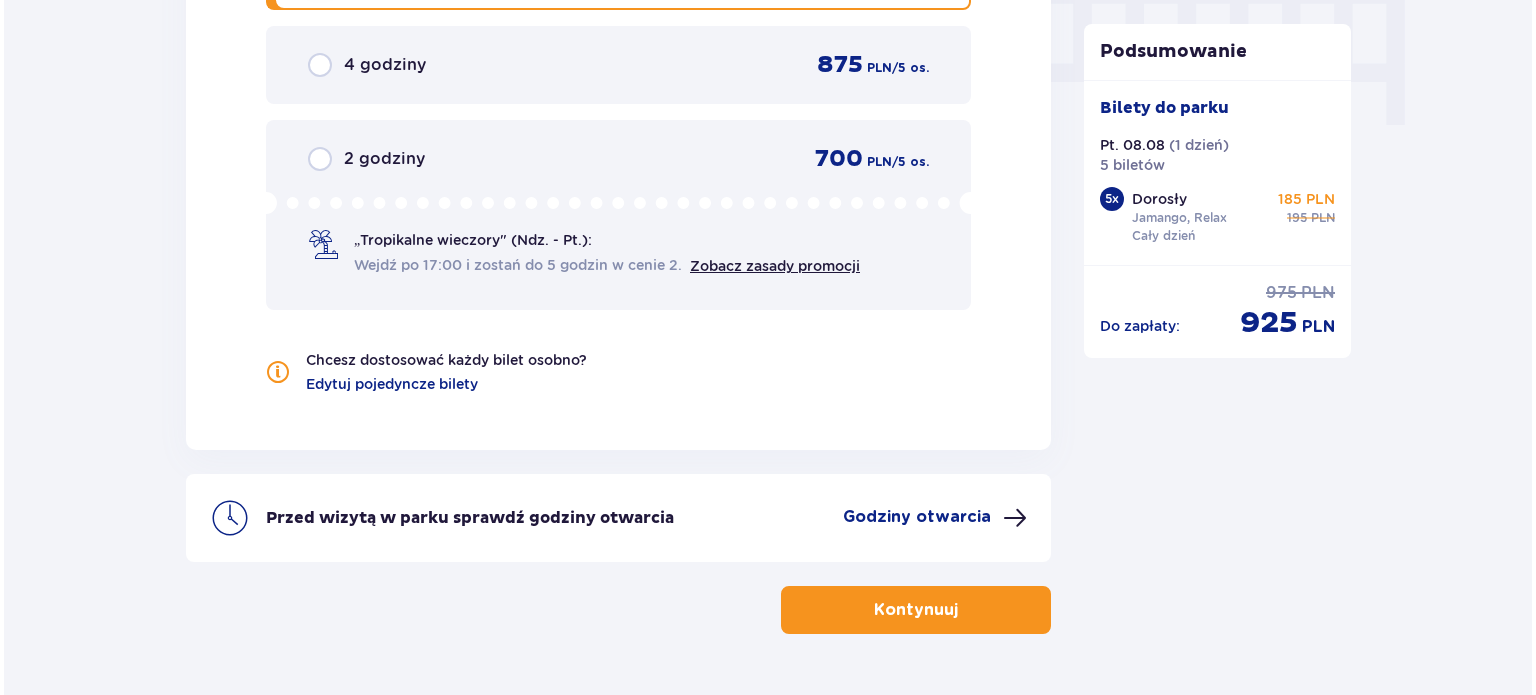 scroll, scrollTop: 2031, scrollLeft: 0, axis: vertical 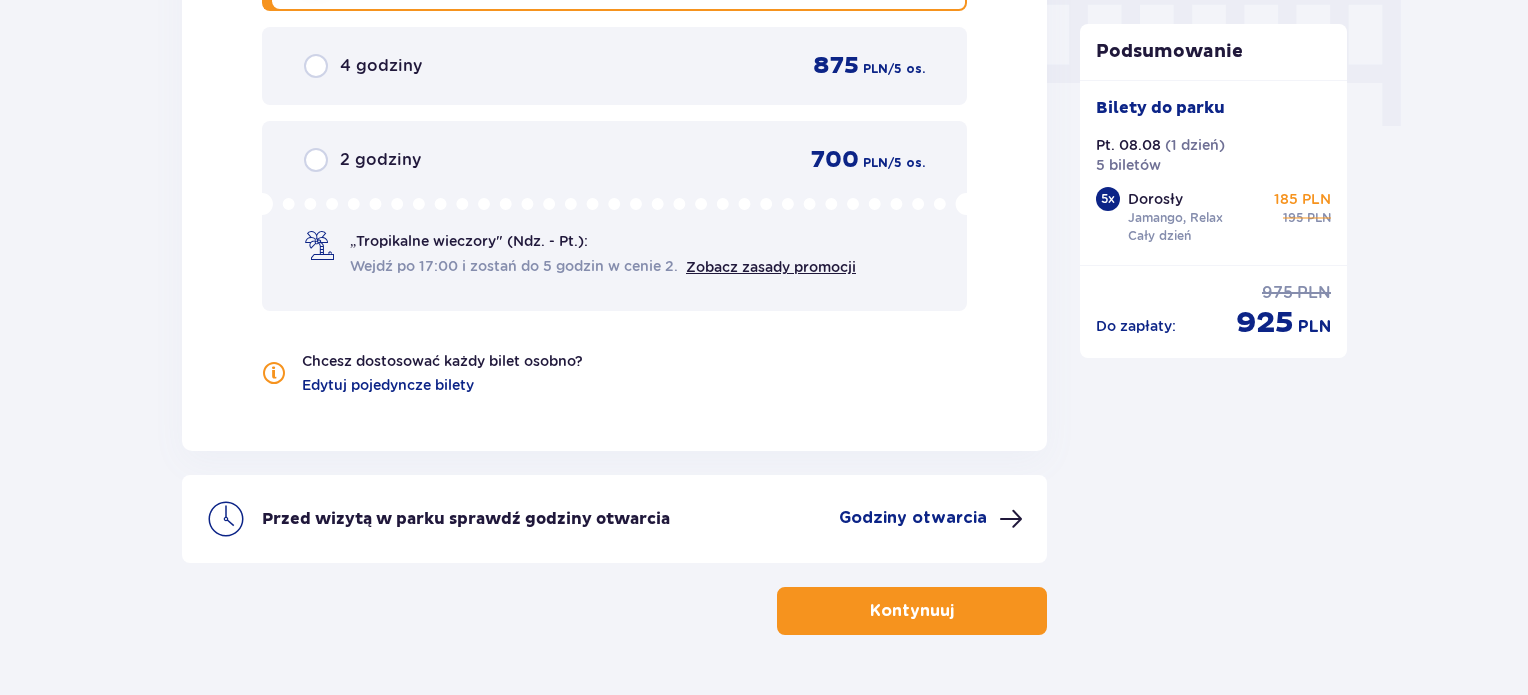 click on "Podsumowanie Bilety do parku Pt. 08.08   ( 1 dzień ) 5 biletów 5 x Dorosły Jamango, Relax Cały dzień 185 PLN 195 PLN Do zapłaty : 975 PLN 925 PLN" at bounding box center [1214, -592] 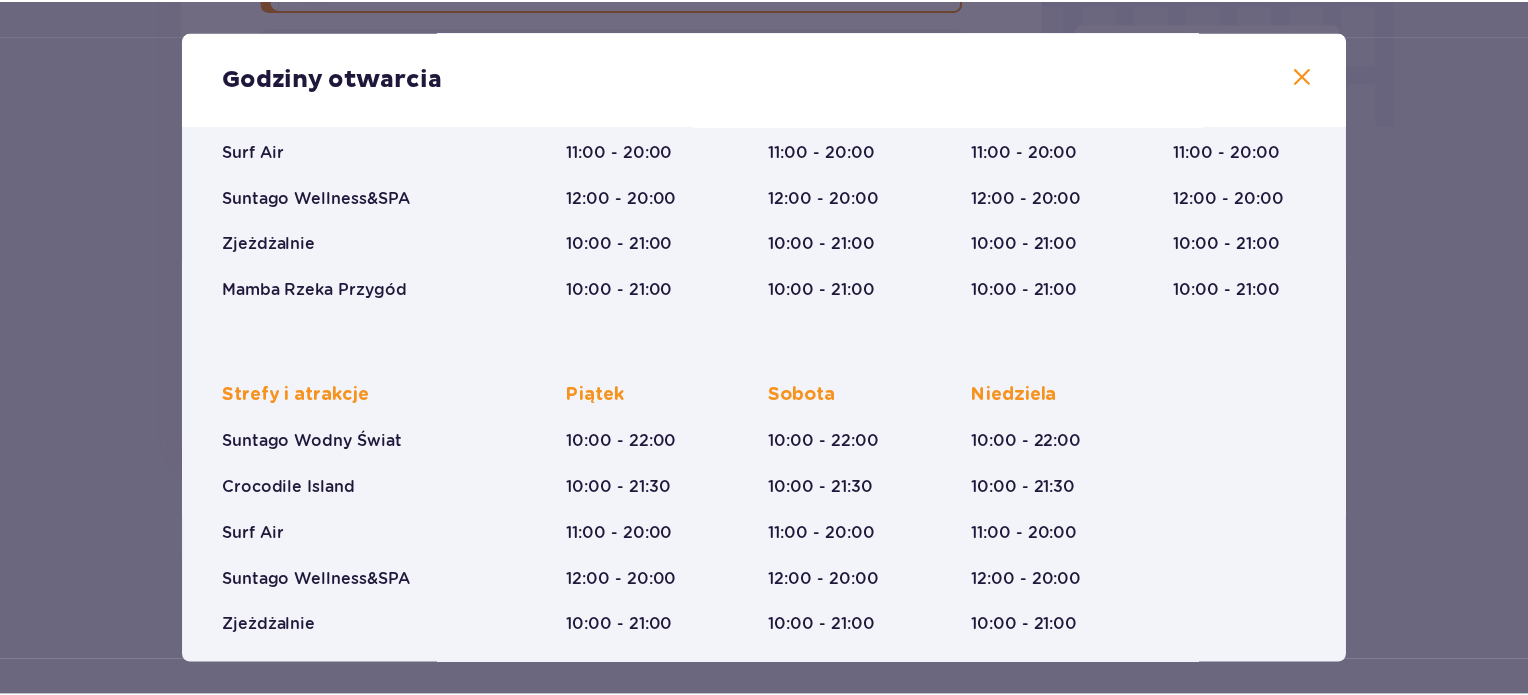 scroll, scrollTop: 343, scrollLeft: 0, axis: vertical 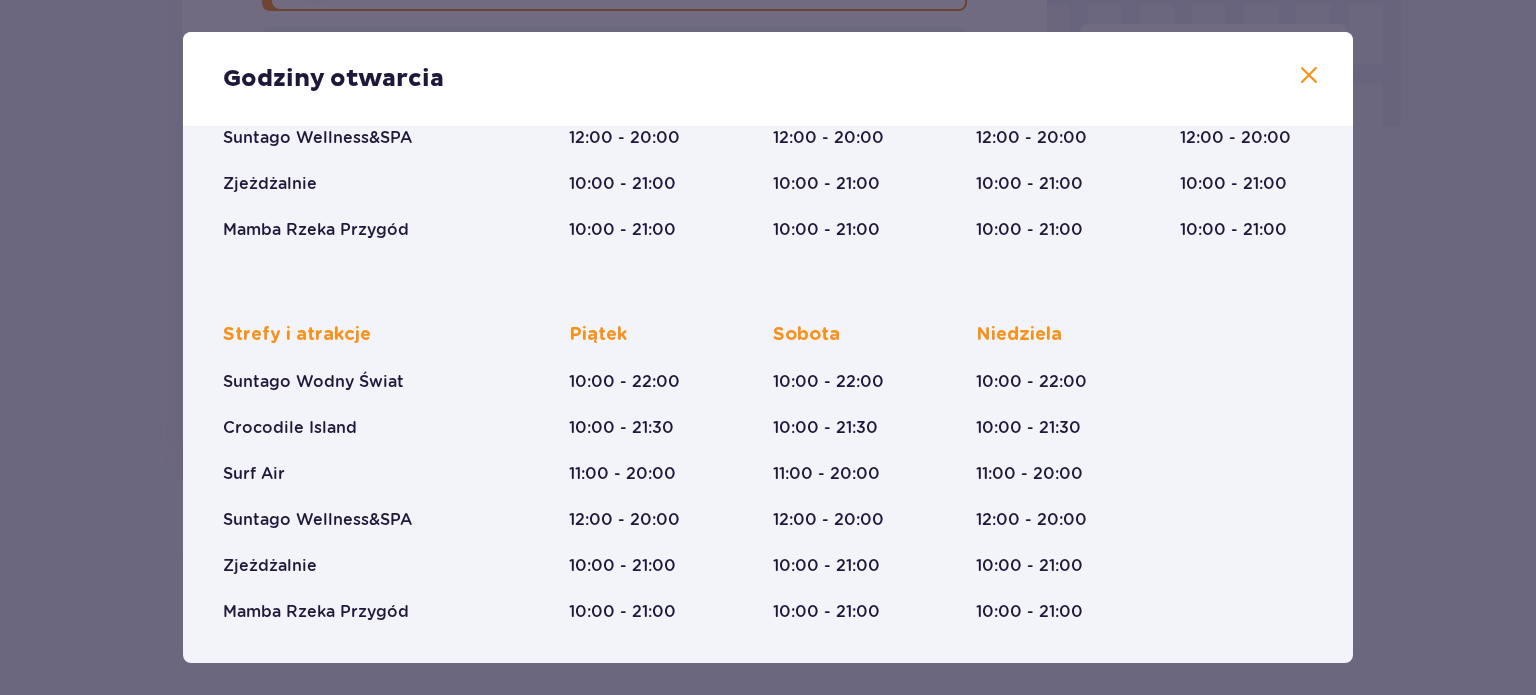 click at bounding box center [1309, 76] 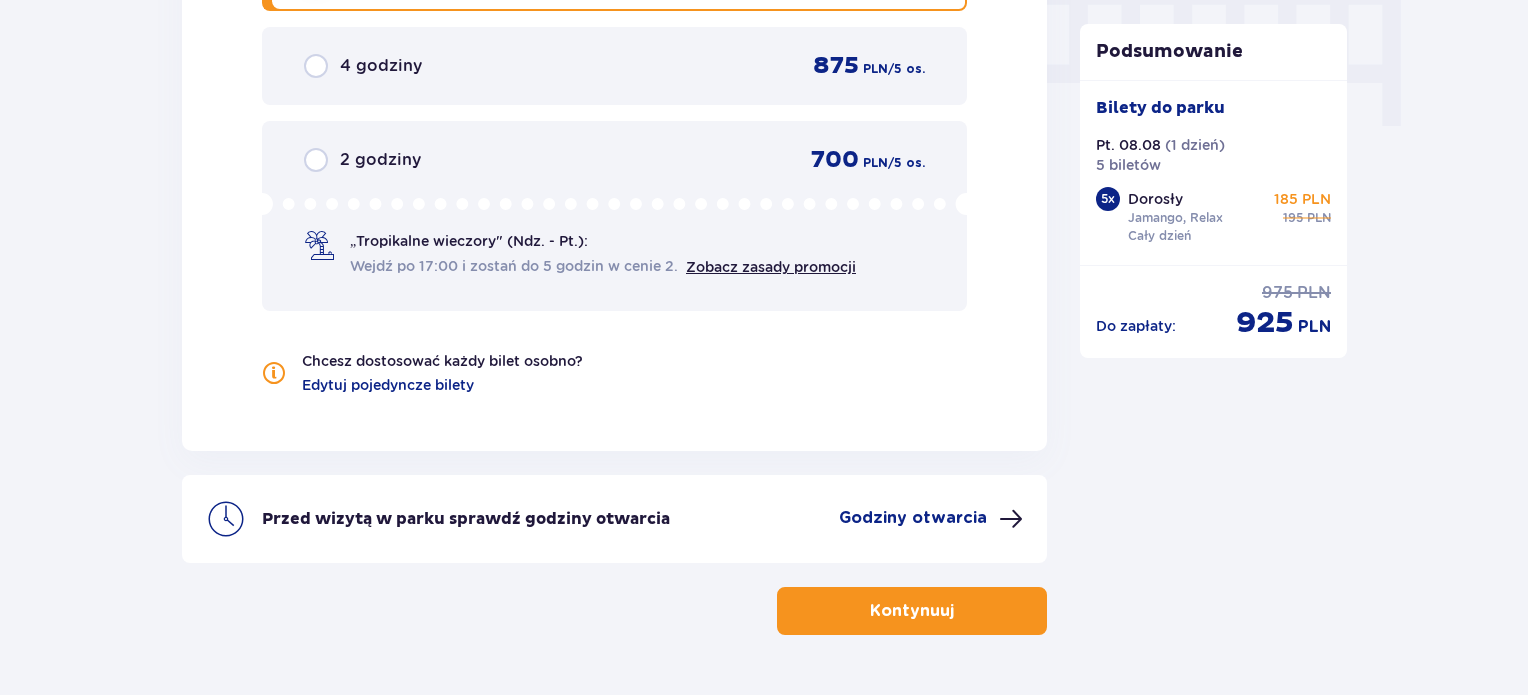 click on "Kontynuuj" at bounding box center [912, 611] 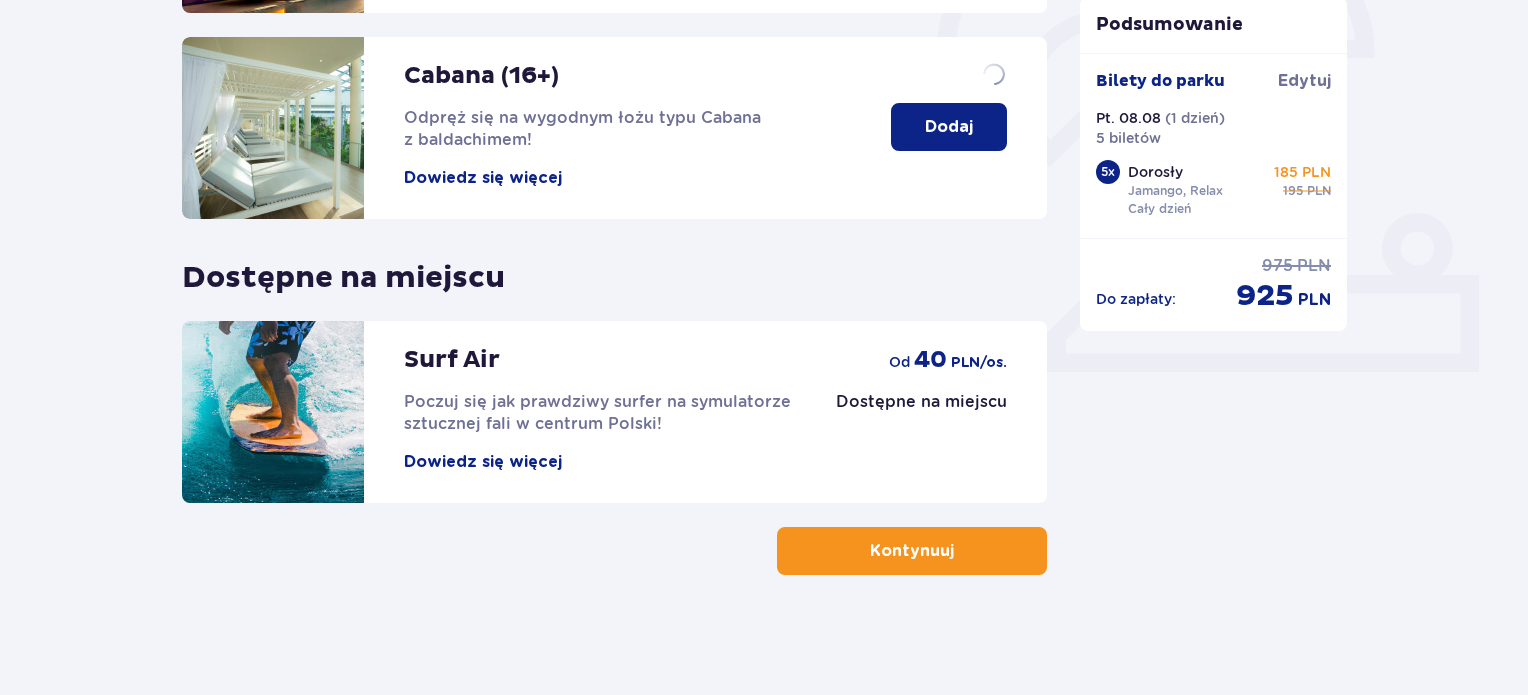 scroll, scrollTop: 0, scrollLeft: 0, axis: both 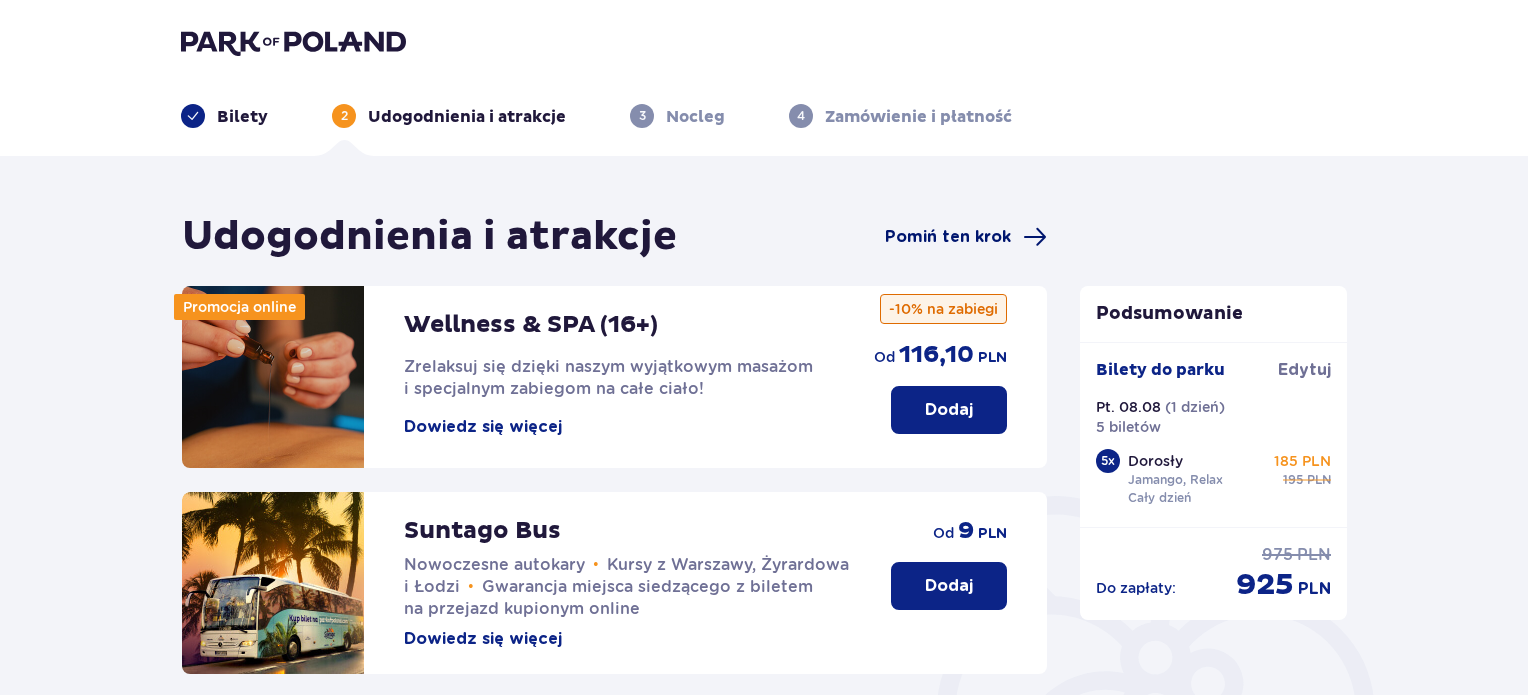 click on "Pomiń ten krok" at bounding box center (966, 237) 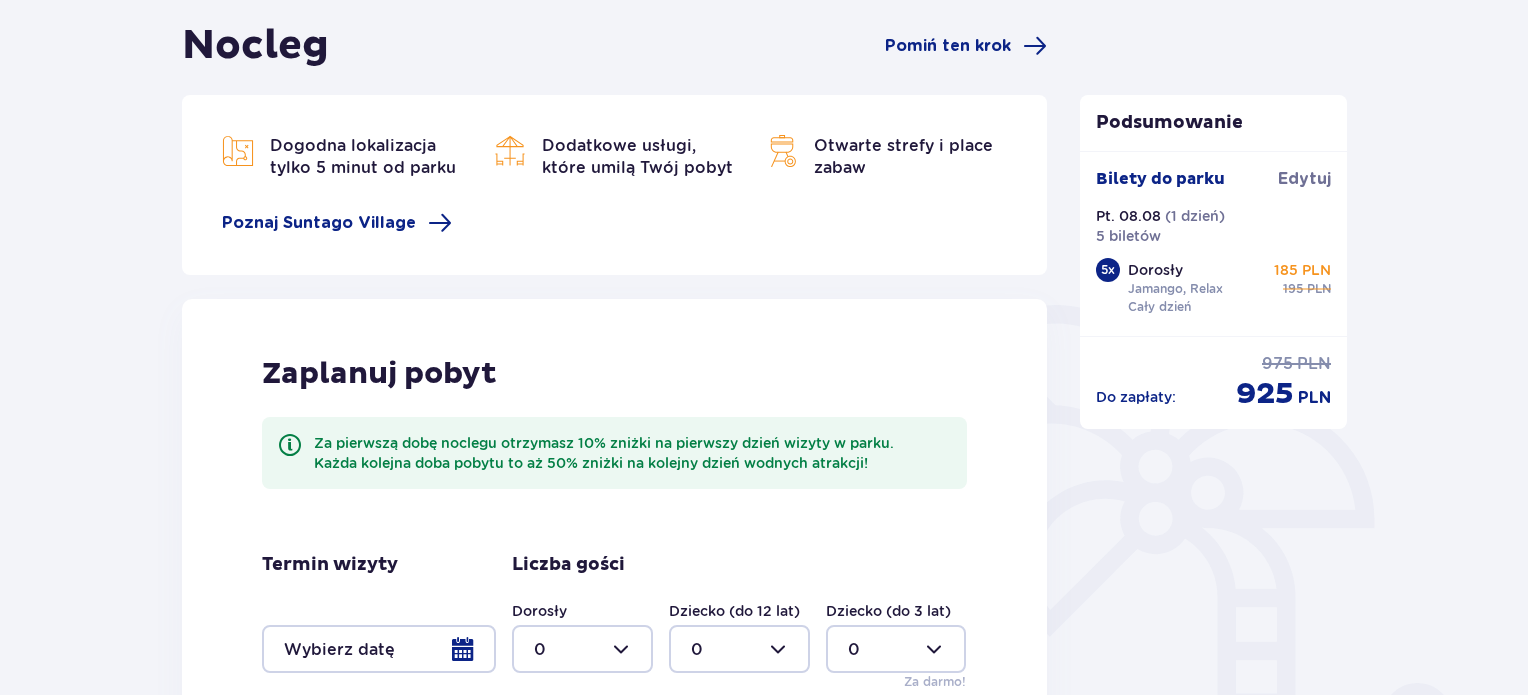 scroll, scrollTop: 192, scrollLeft: 0, axis: vertical 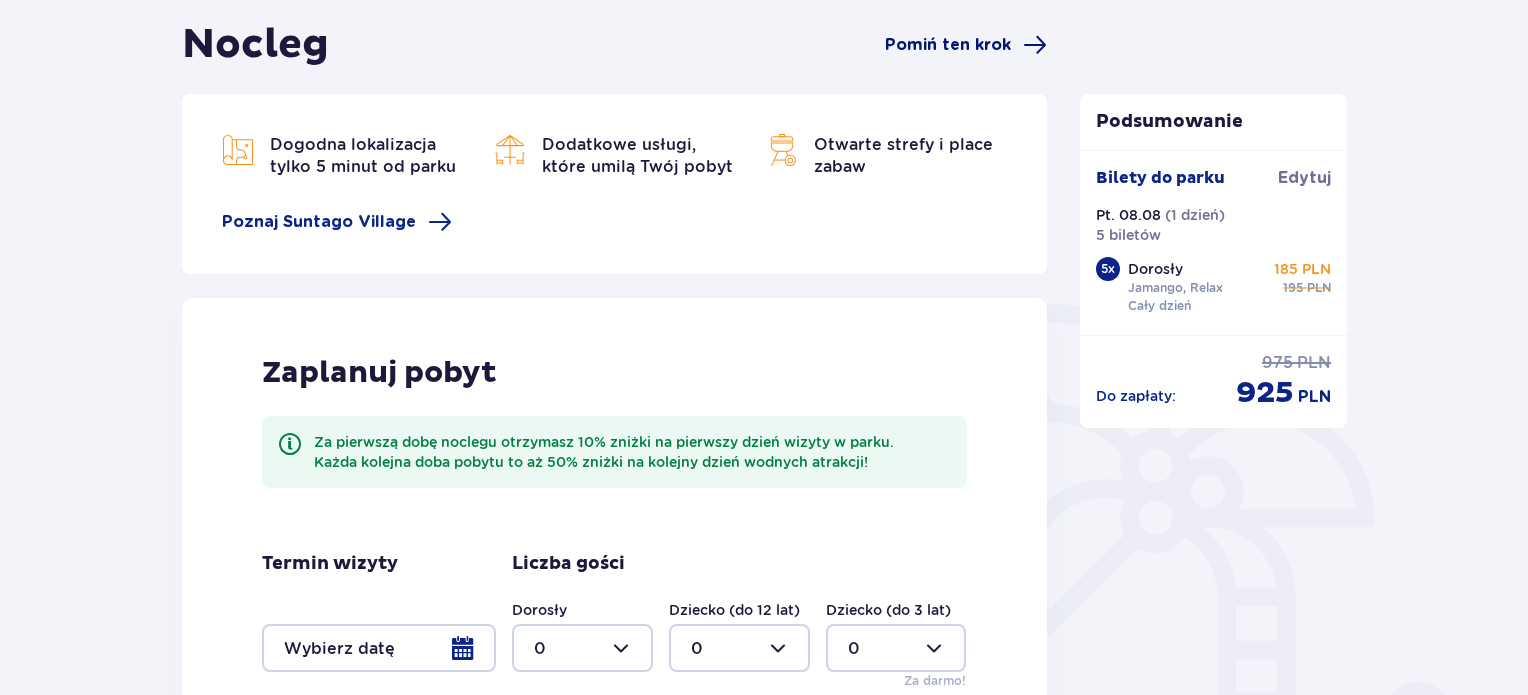 click on "Pomiń ten krok" at bounding box center (948, 45) 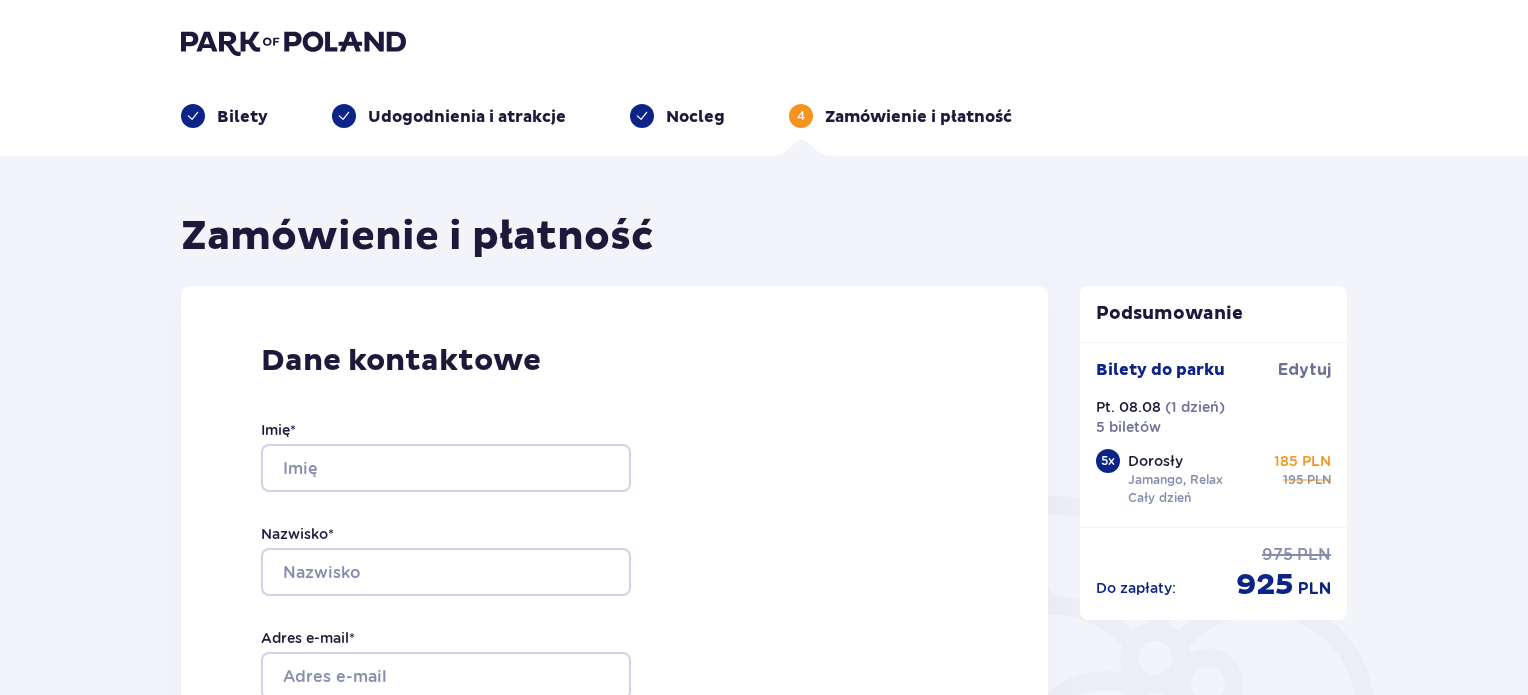 scroll, scrollTop: 90, scrollLeft: 0, axis: vertical 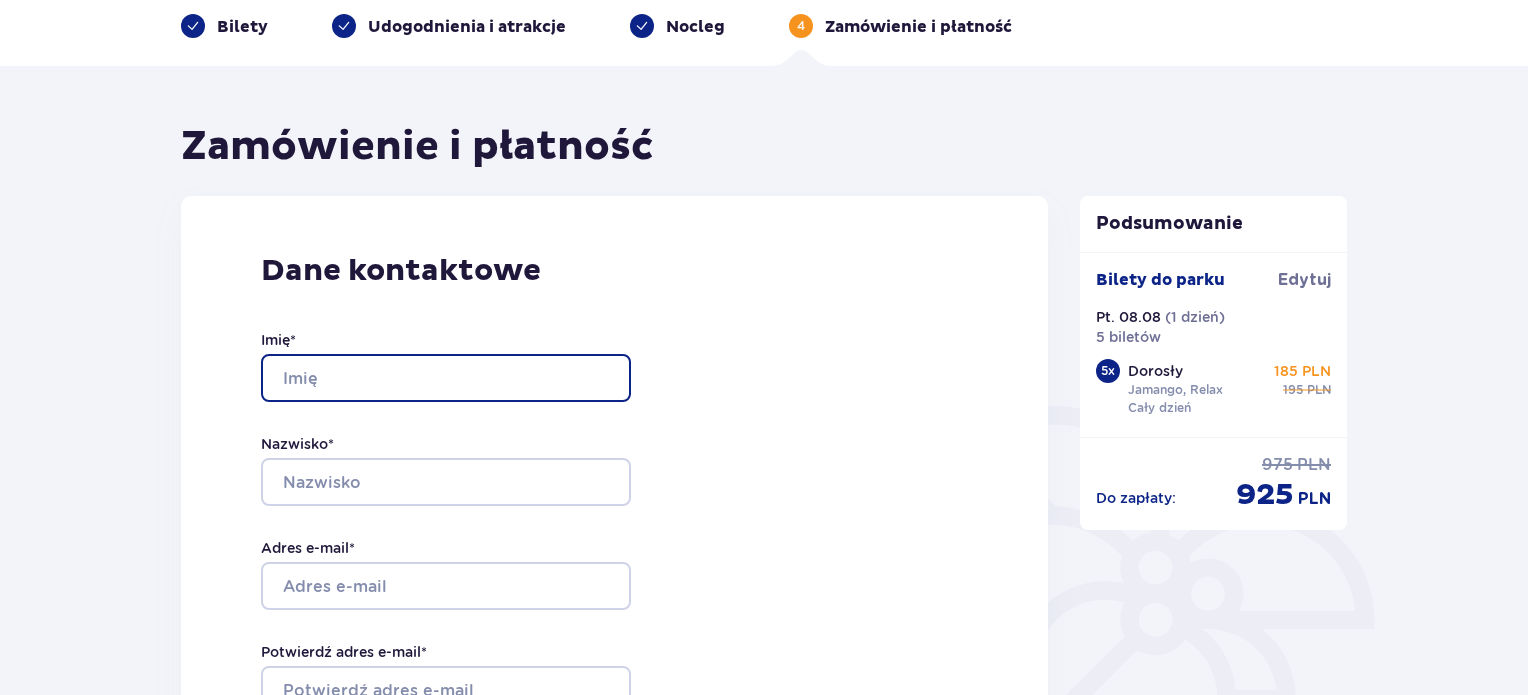 click on "Imię *" at bounding box center [446, 378] 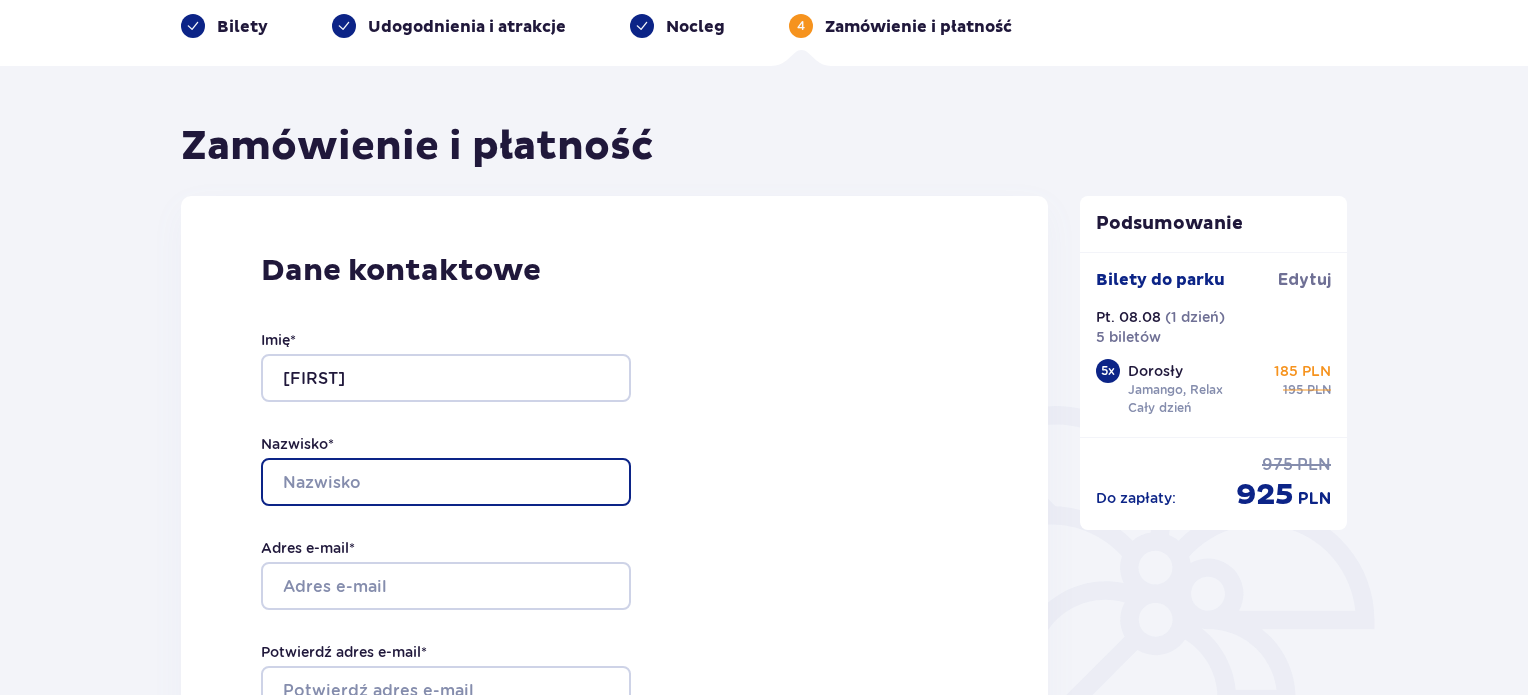 type on "Chapelnikava" 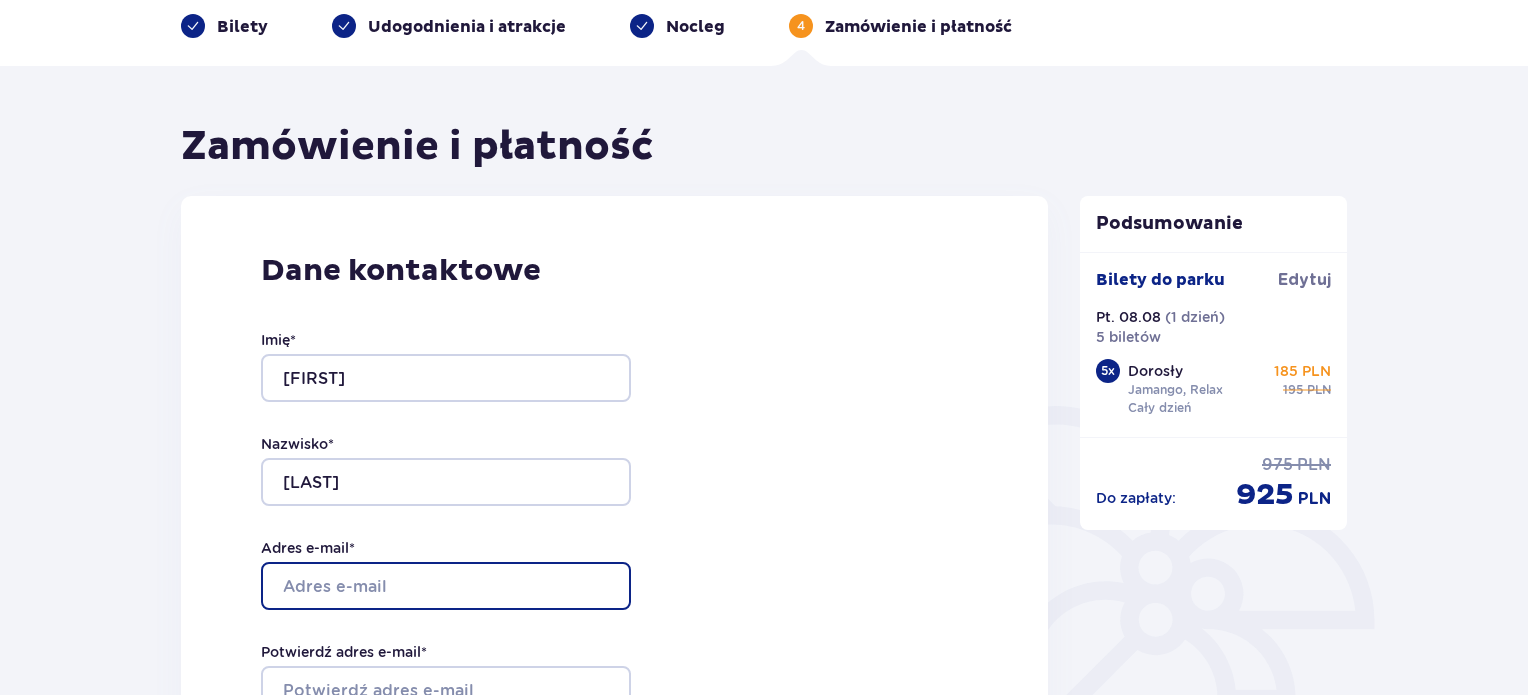 type on "[EMAIL]" 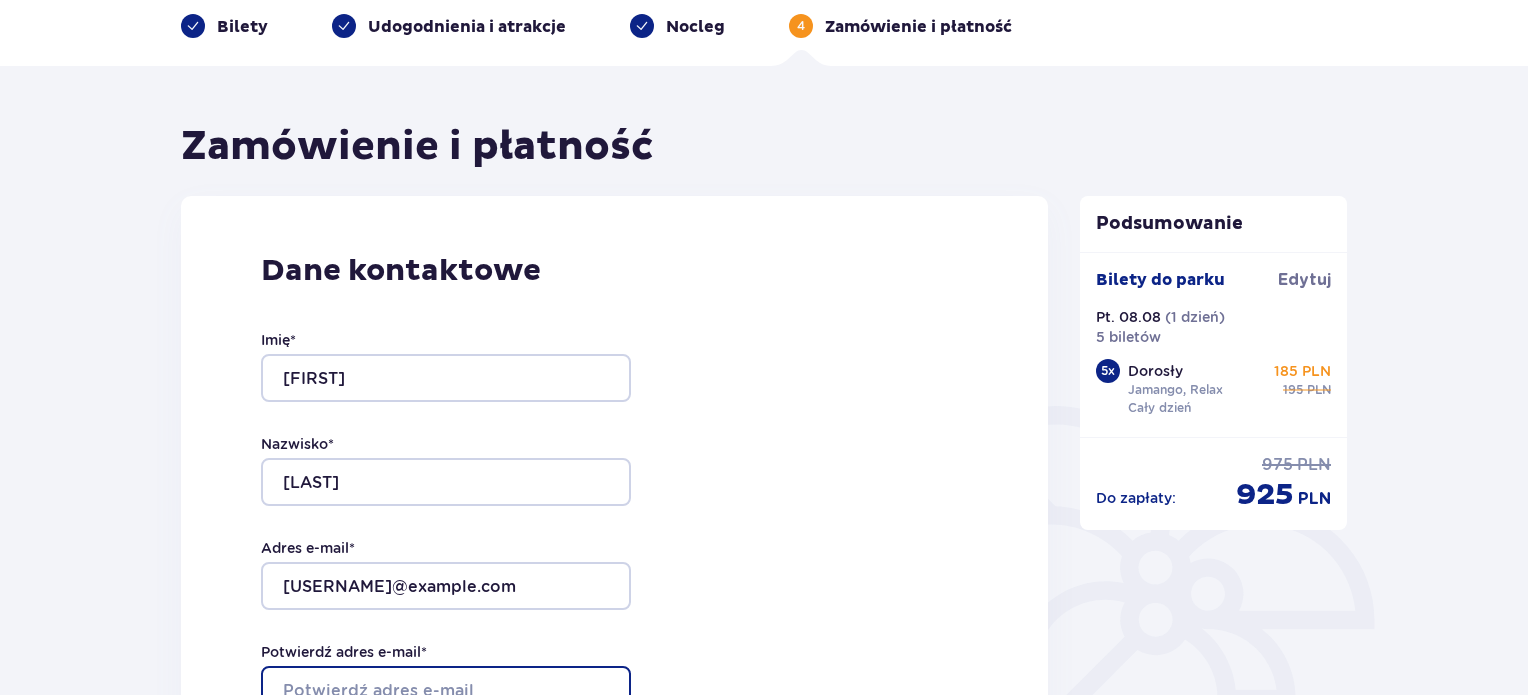 type on "[EMAIL]" 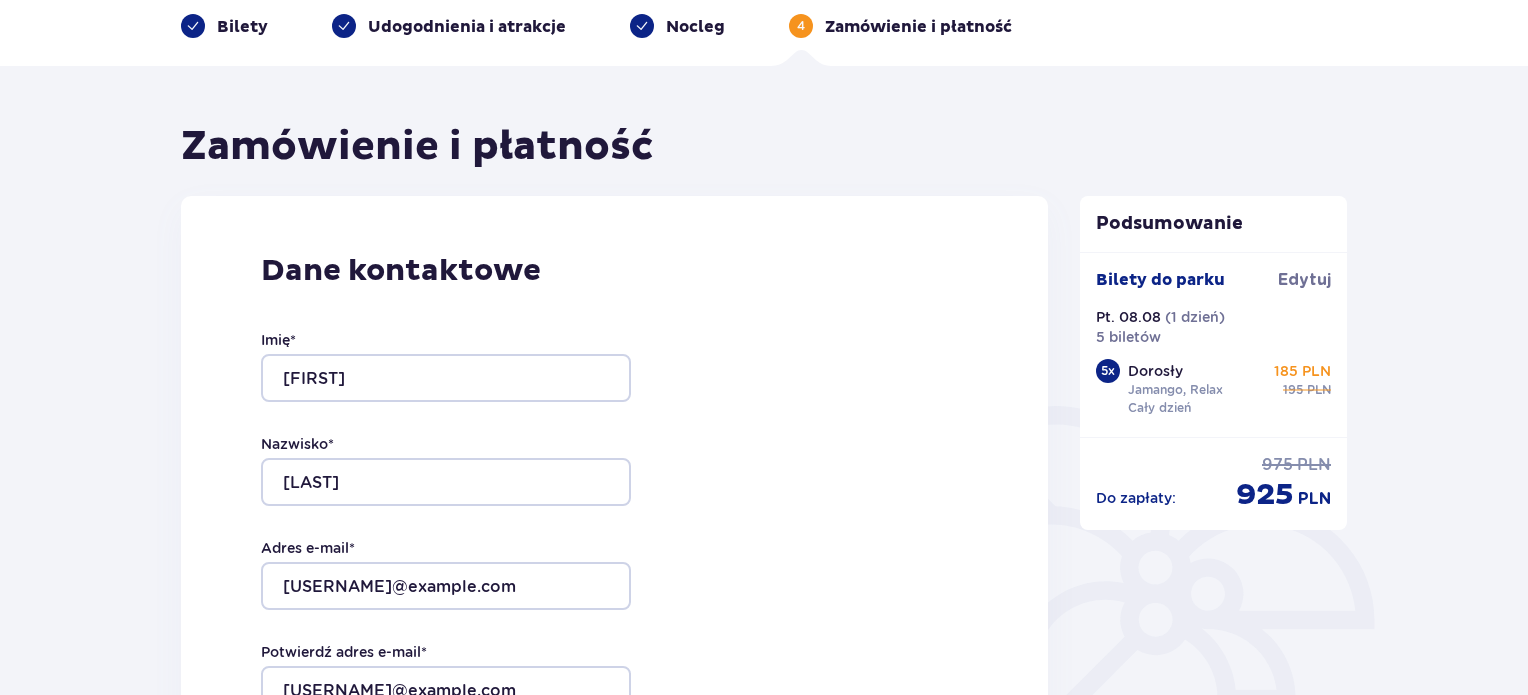 type on "884875413" 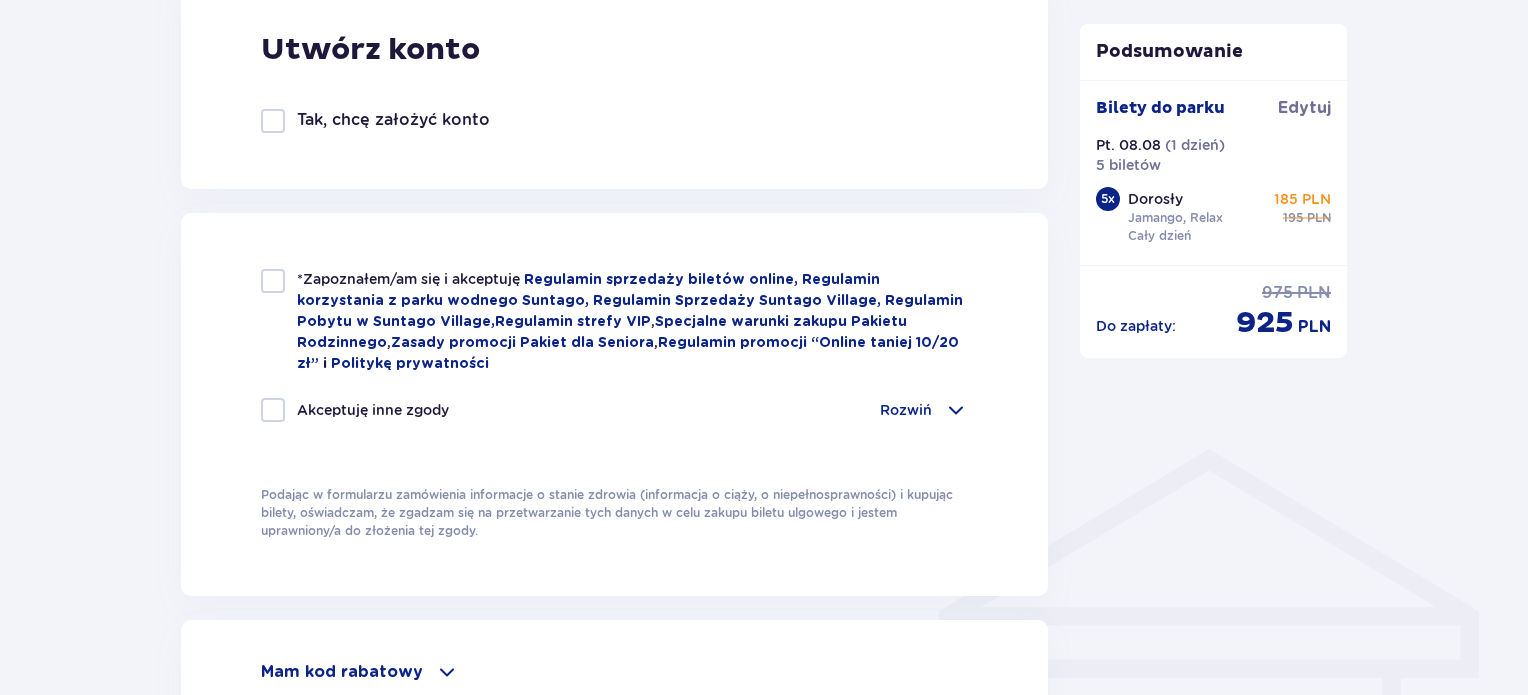 scroll, scrollTop: 1180, scrollLeft: 0, axis: vertical 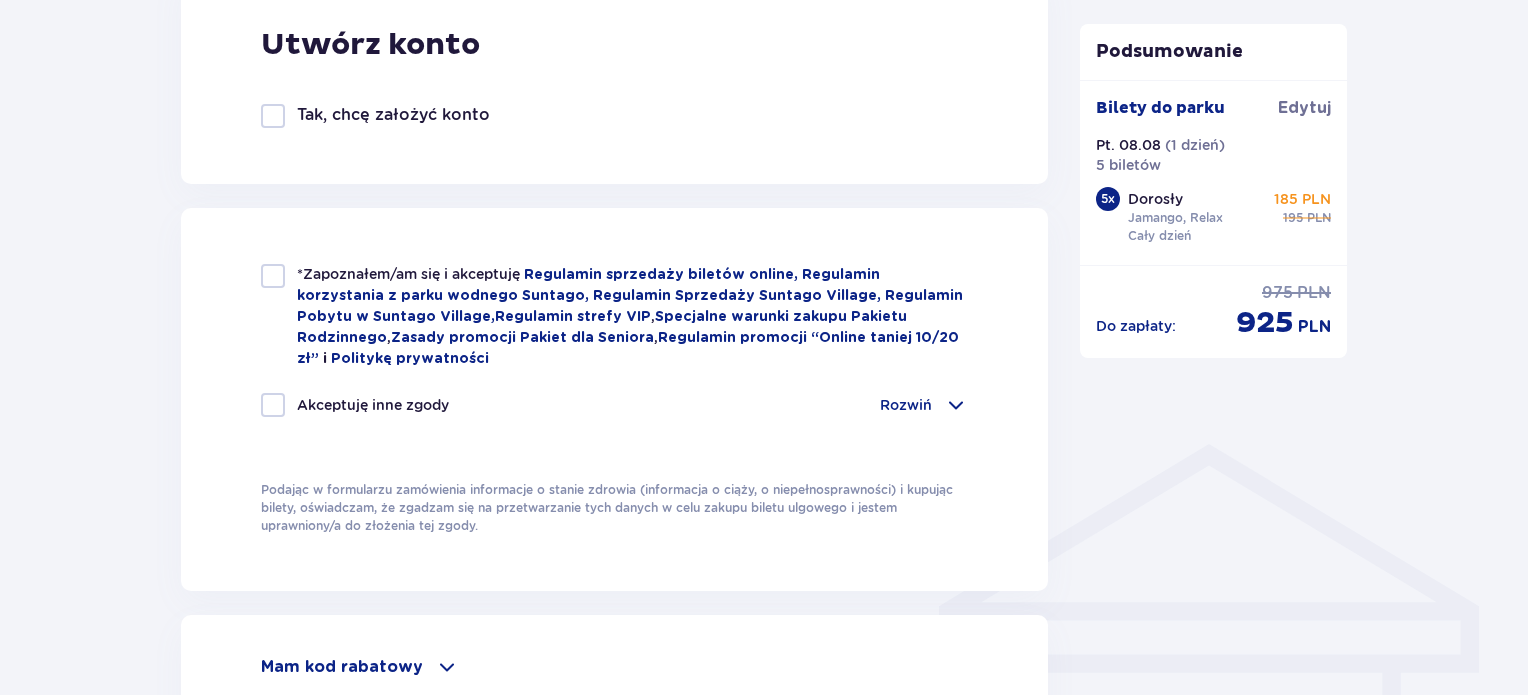 drag, startPoint x: 258, startPoint y: 284, endPoint x: 271, endPoint y: 279, distance: 13.928389 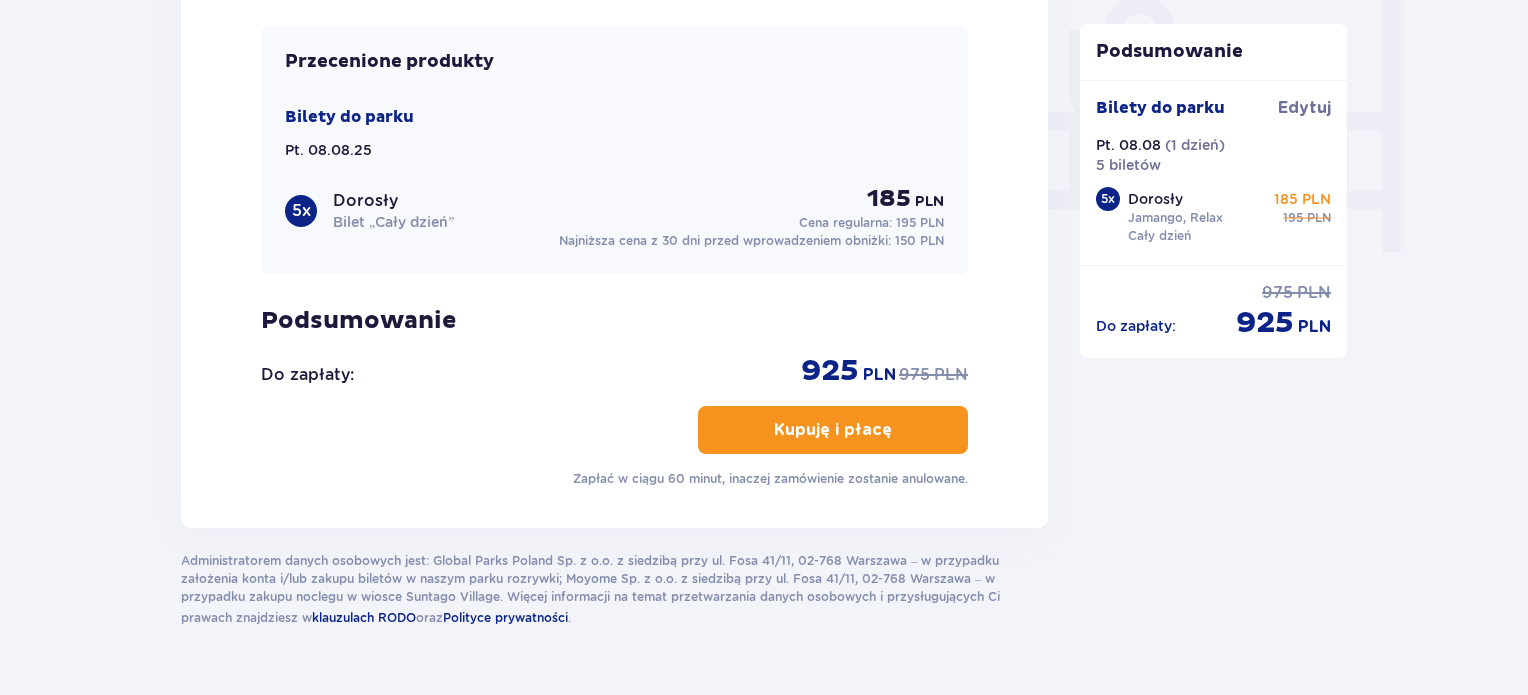 scroll, scrollTop: 1900, scrollLeft: 0, axis: vertical 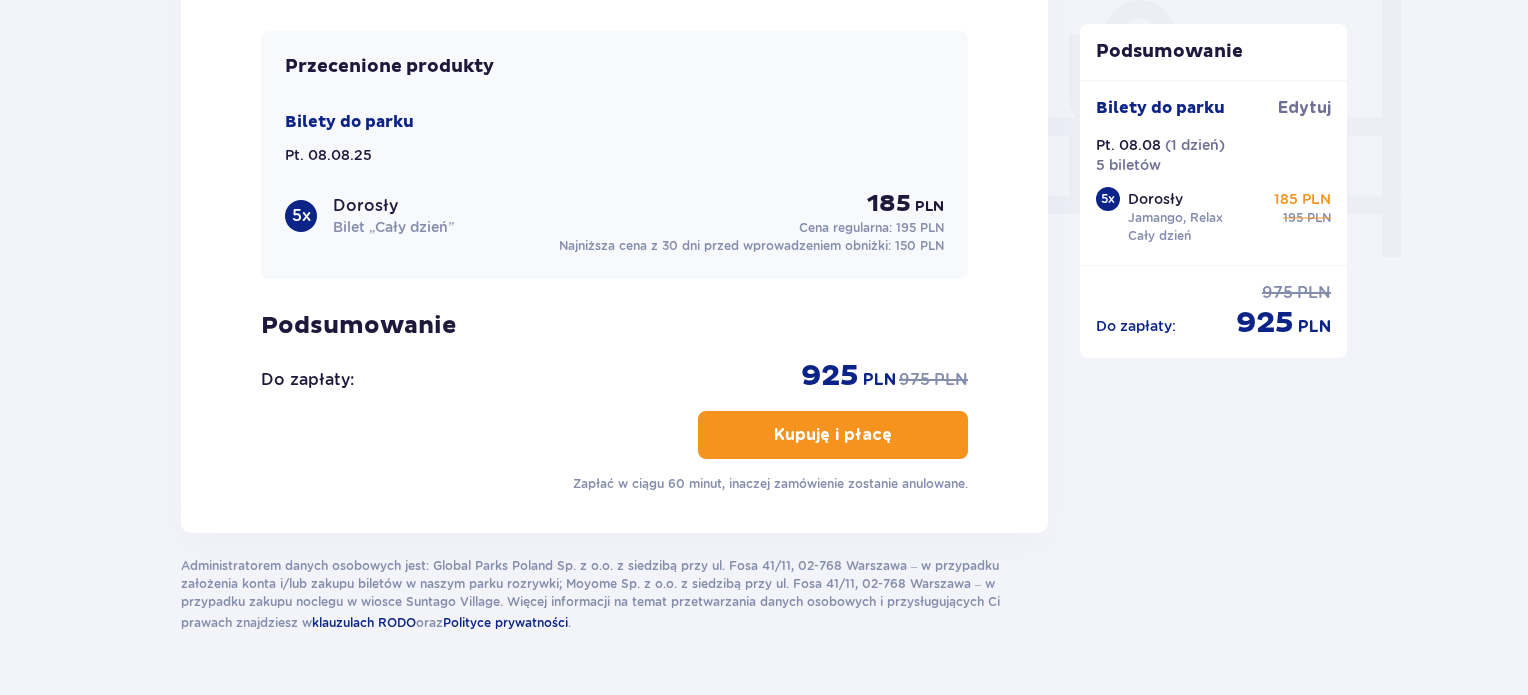 click on "Kupuję i płacę" at bounding box center [833, 435] 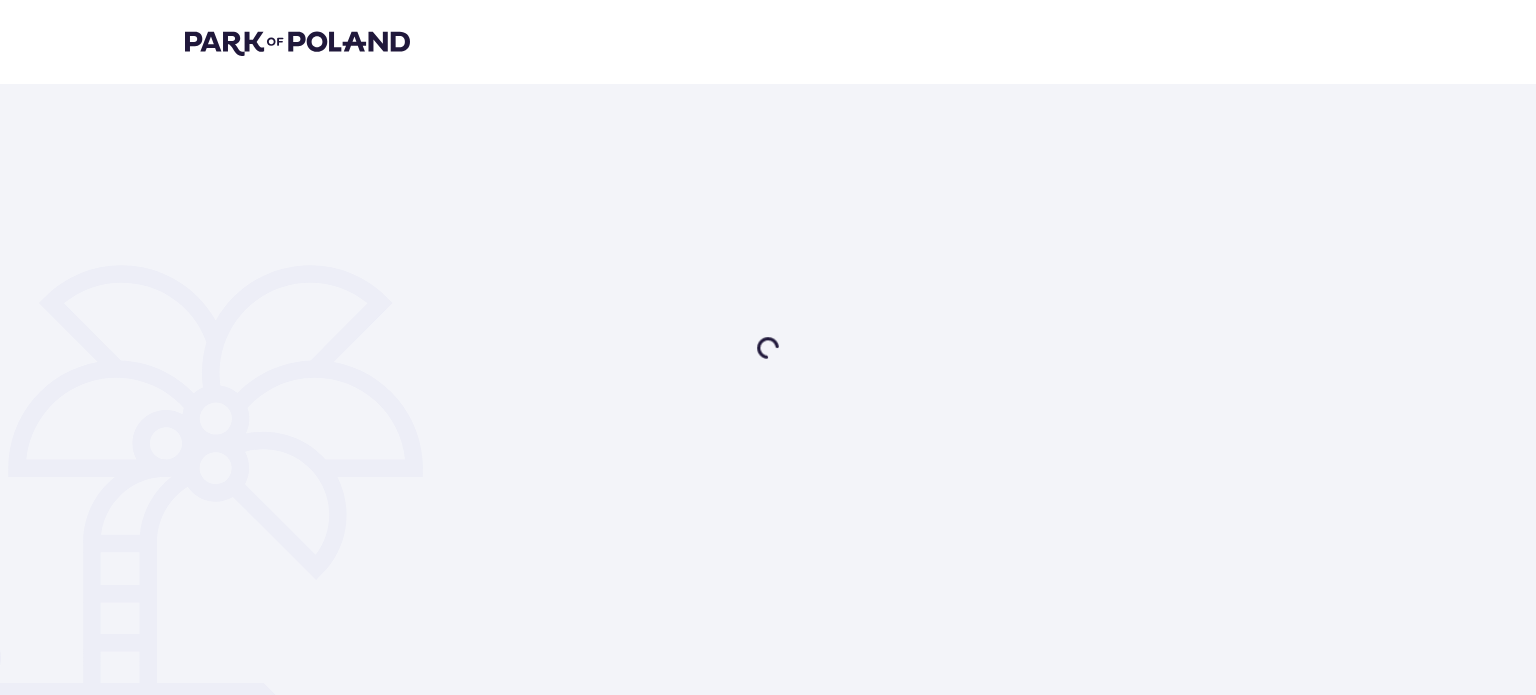 scroll, scrollTop: 0, scrollLeft: 0, axis: both 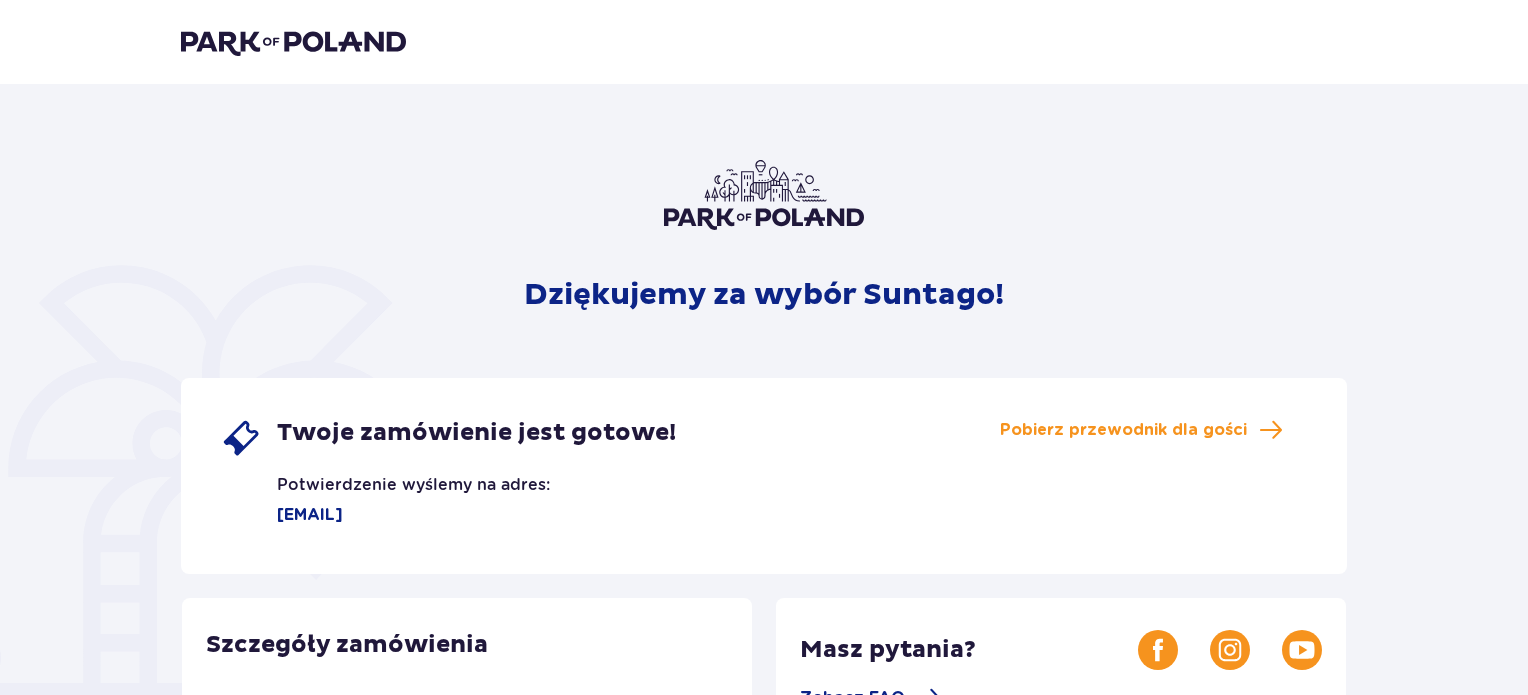 click at bounding box center [293, 42] 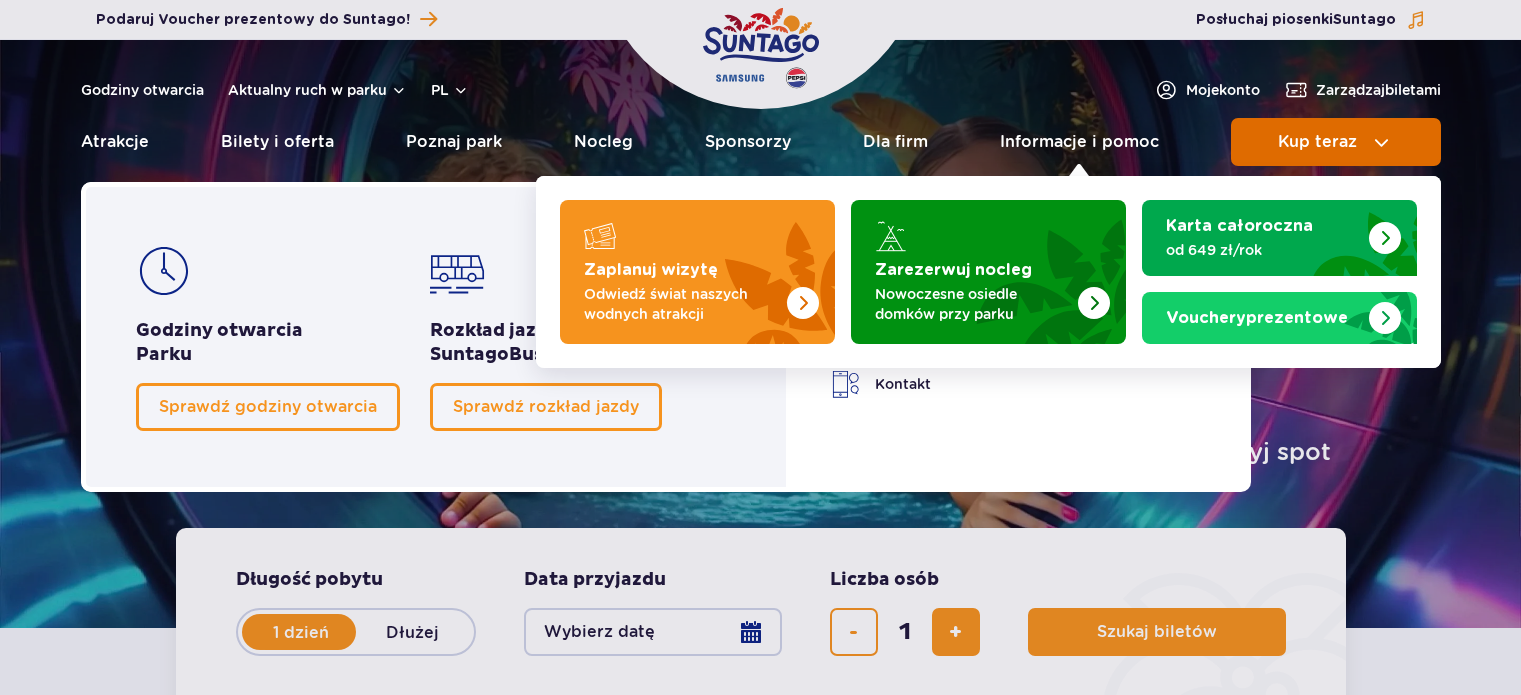 scroll, scrollTop: 0, scrollLeft: 0, axis: both 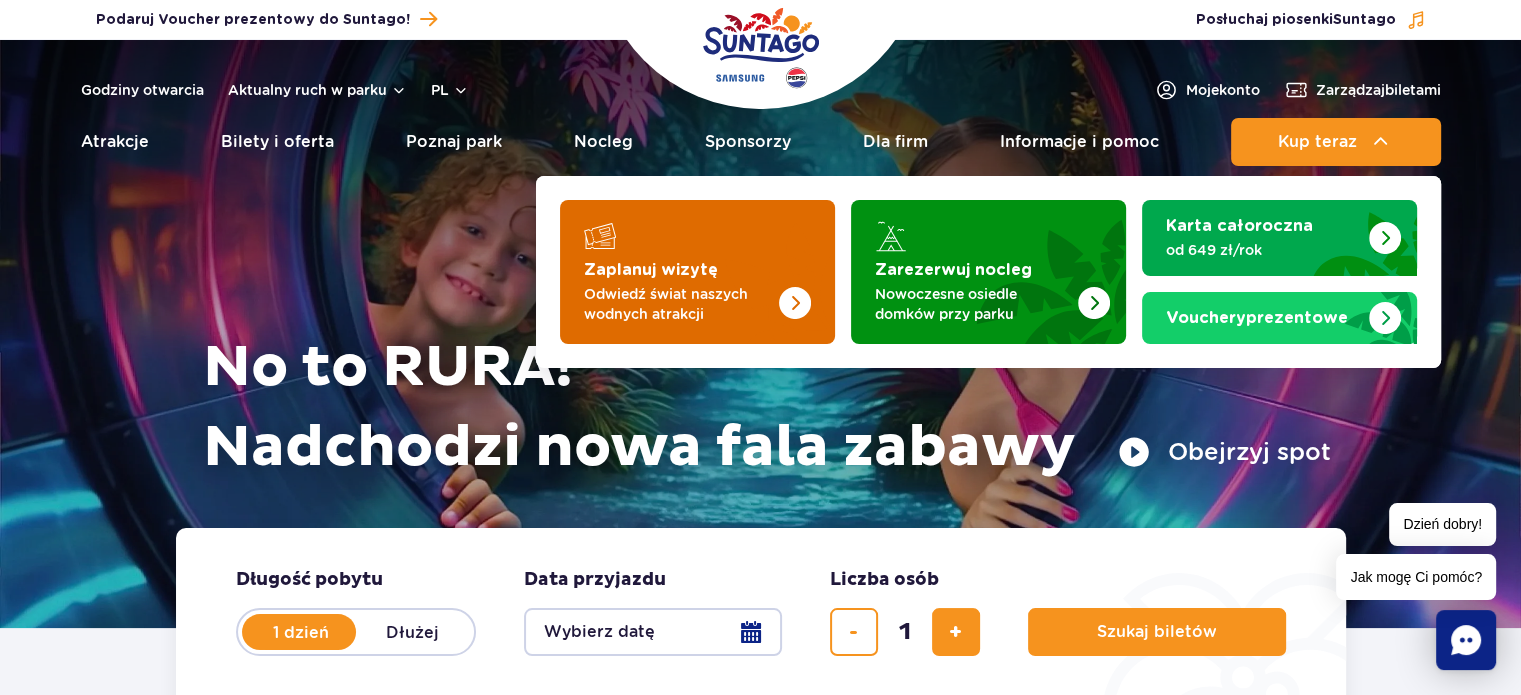 click at bounding box center (755, 266) 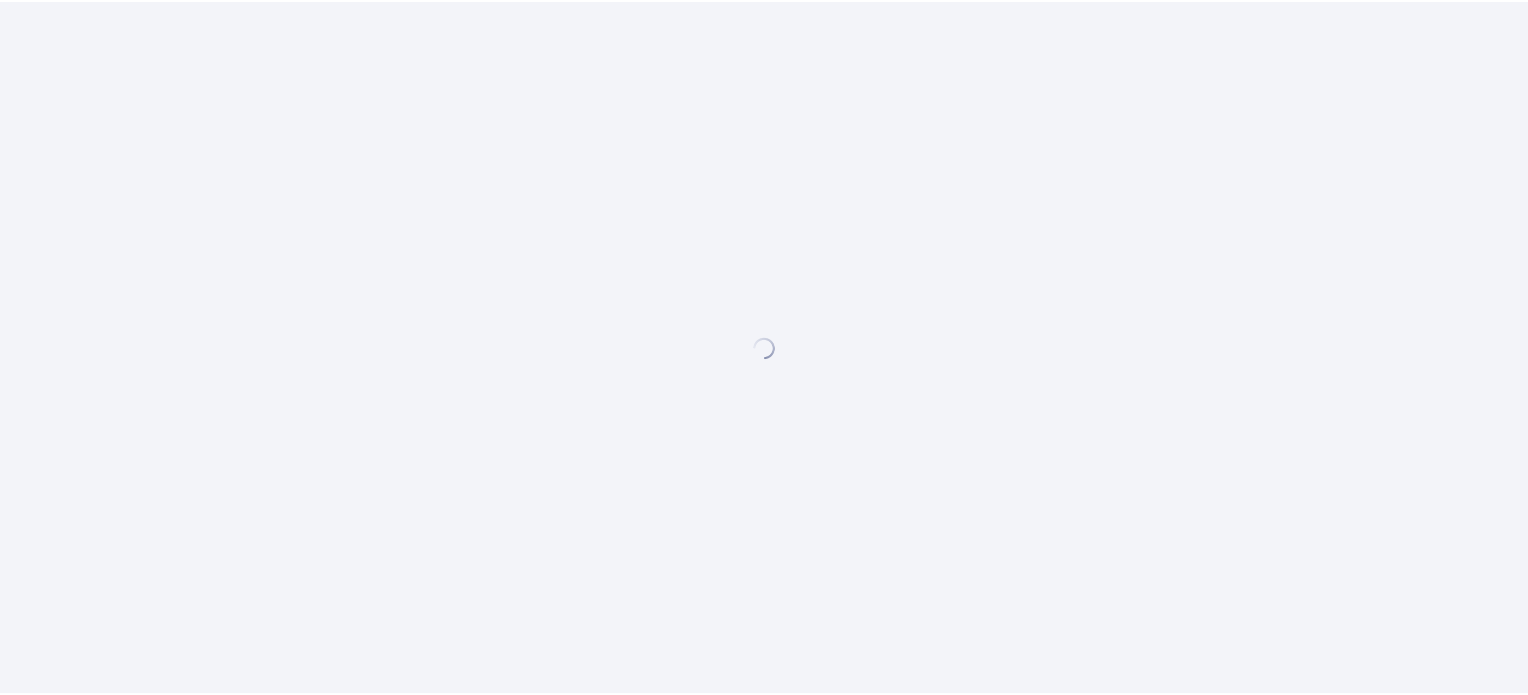 scroll, scrollTop: 0, scrollLeft: 0, axis: both 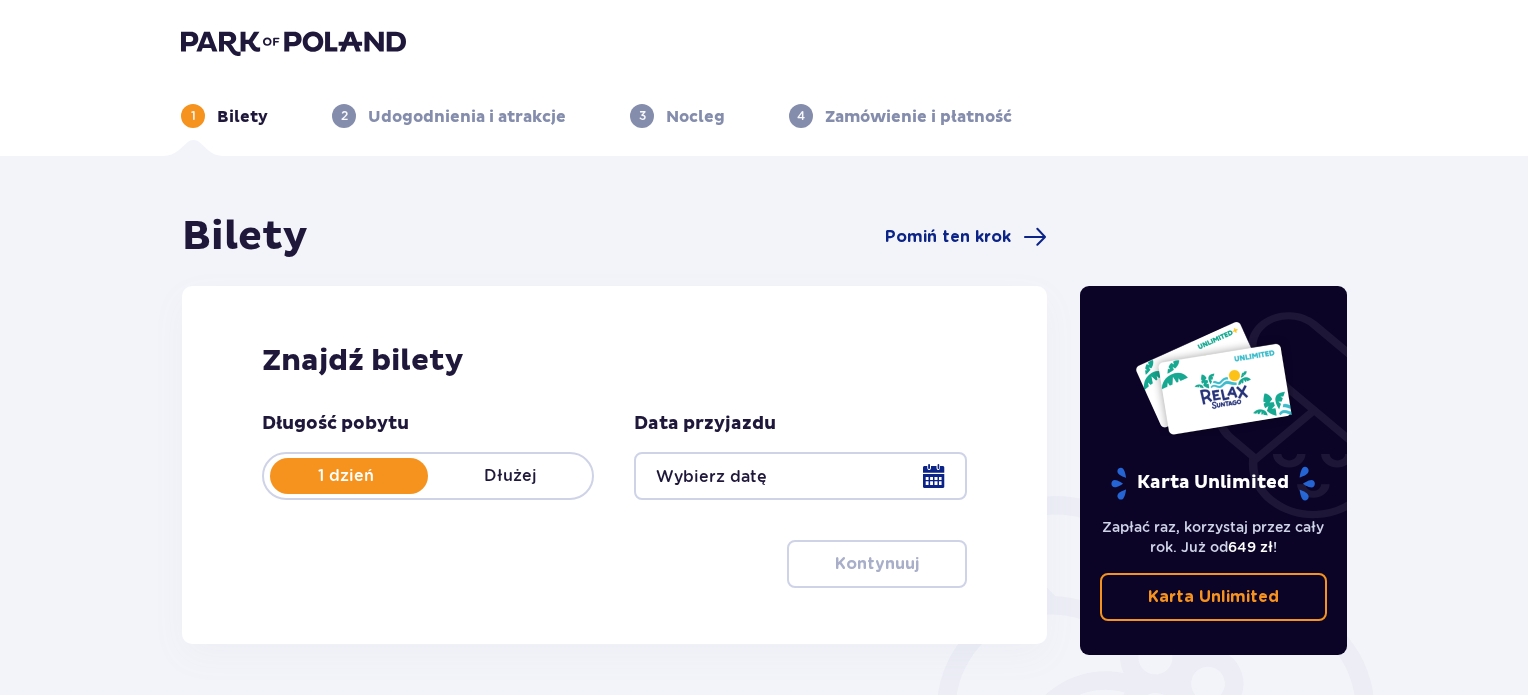 click at bounding box center [800, 476] 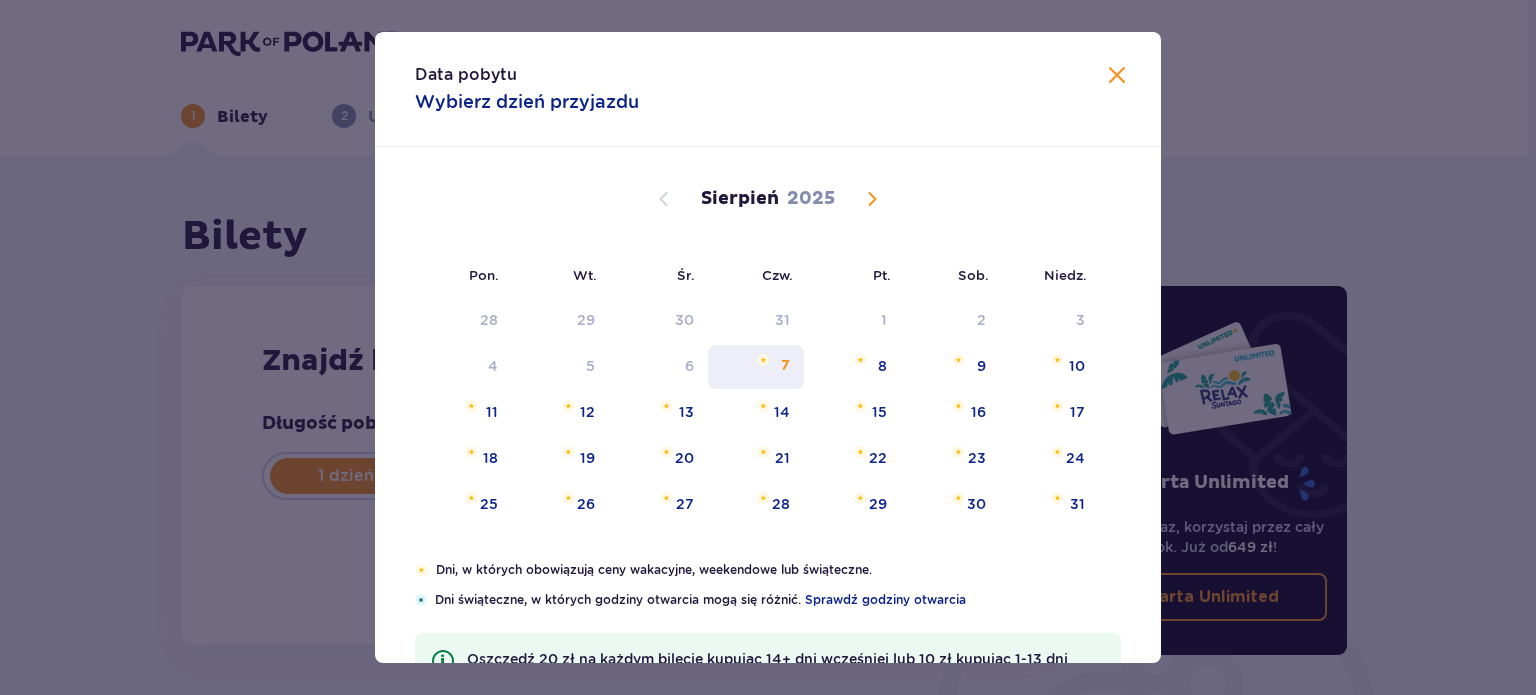 click on "7" at bounding box center (756, 367) 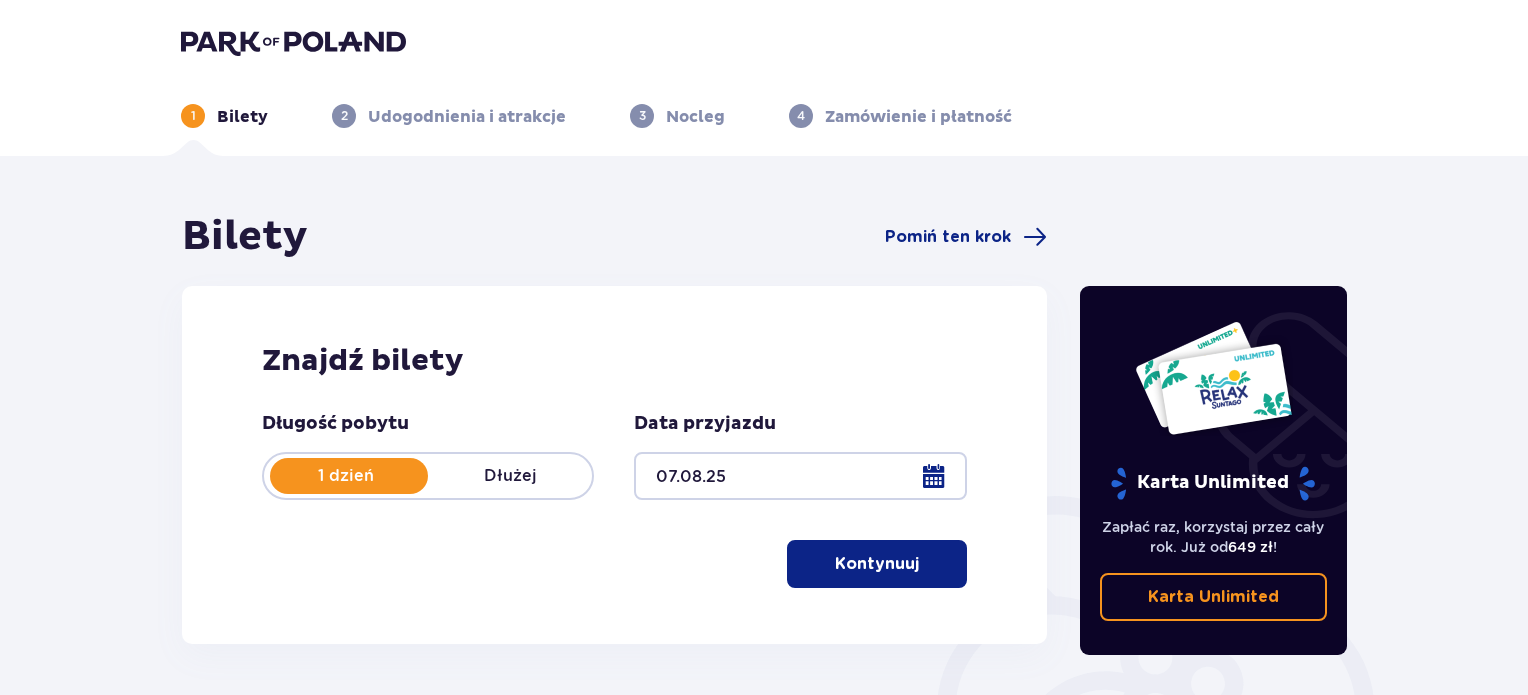 click on "Kontynuuj" at bounding box center [877, 564] 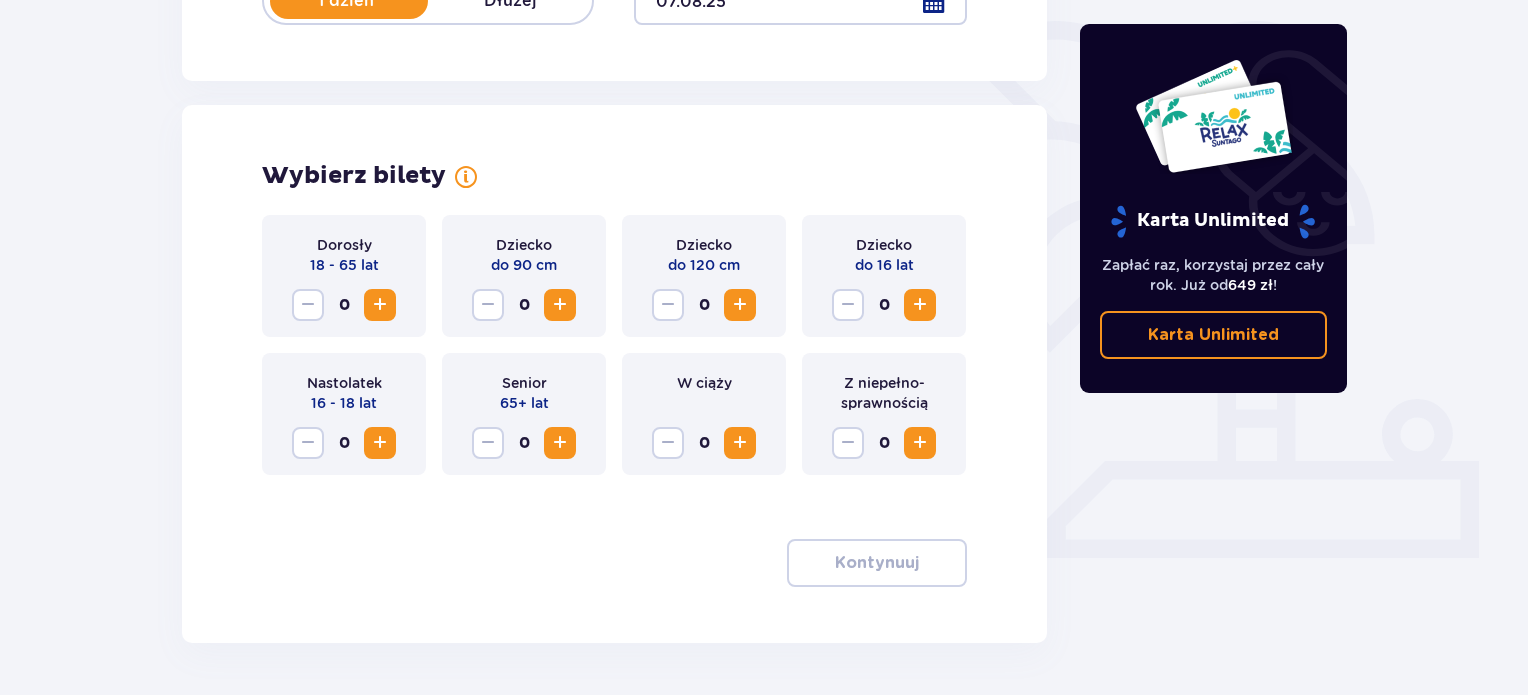 scroll, scrollTop: 543, scrollLeft: 0, axis: vertical 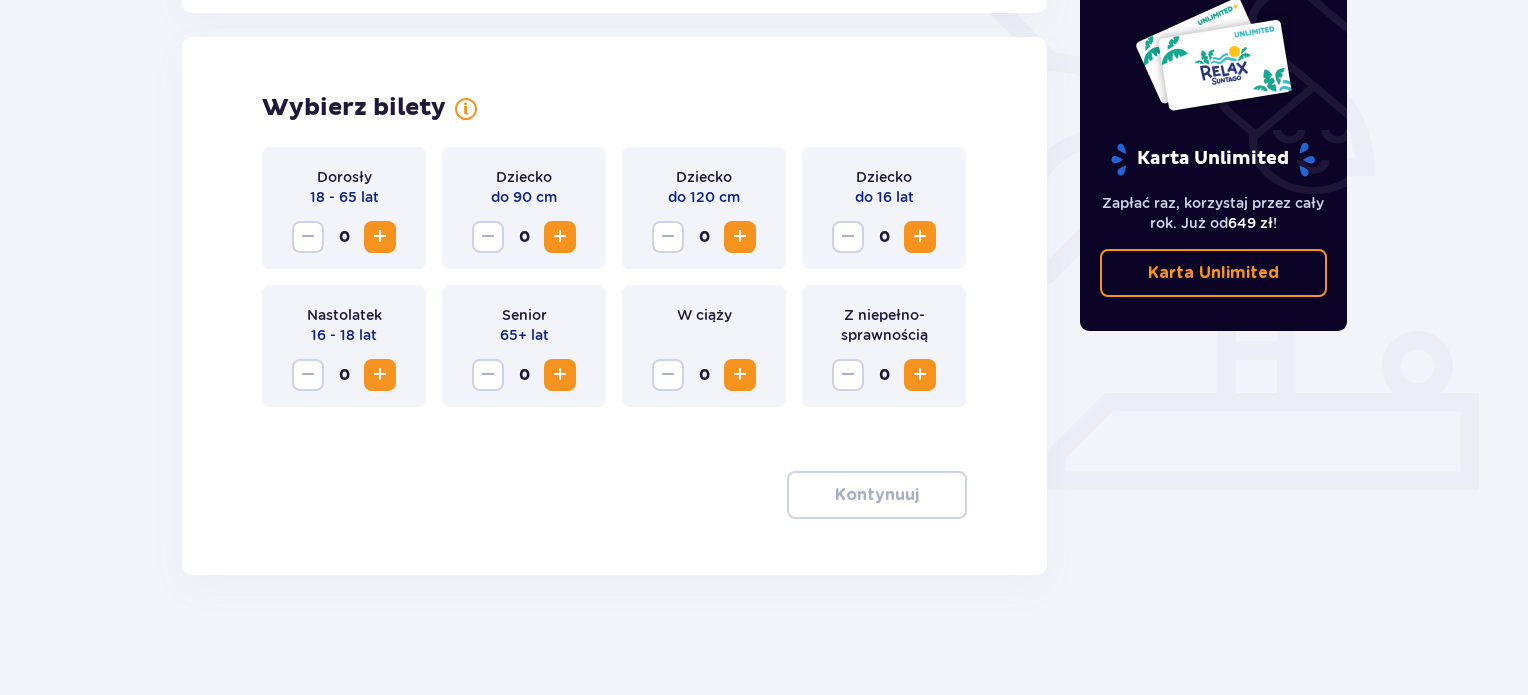 click at bounding box center (380, 237) 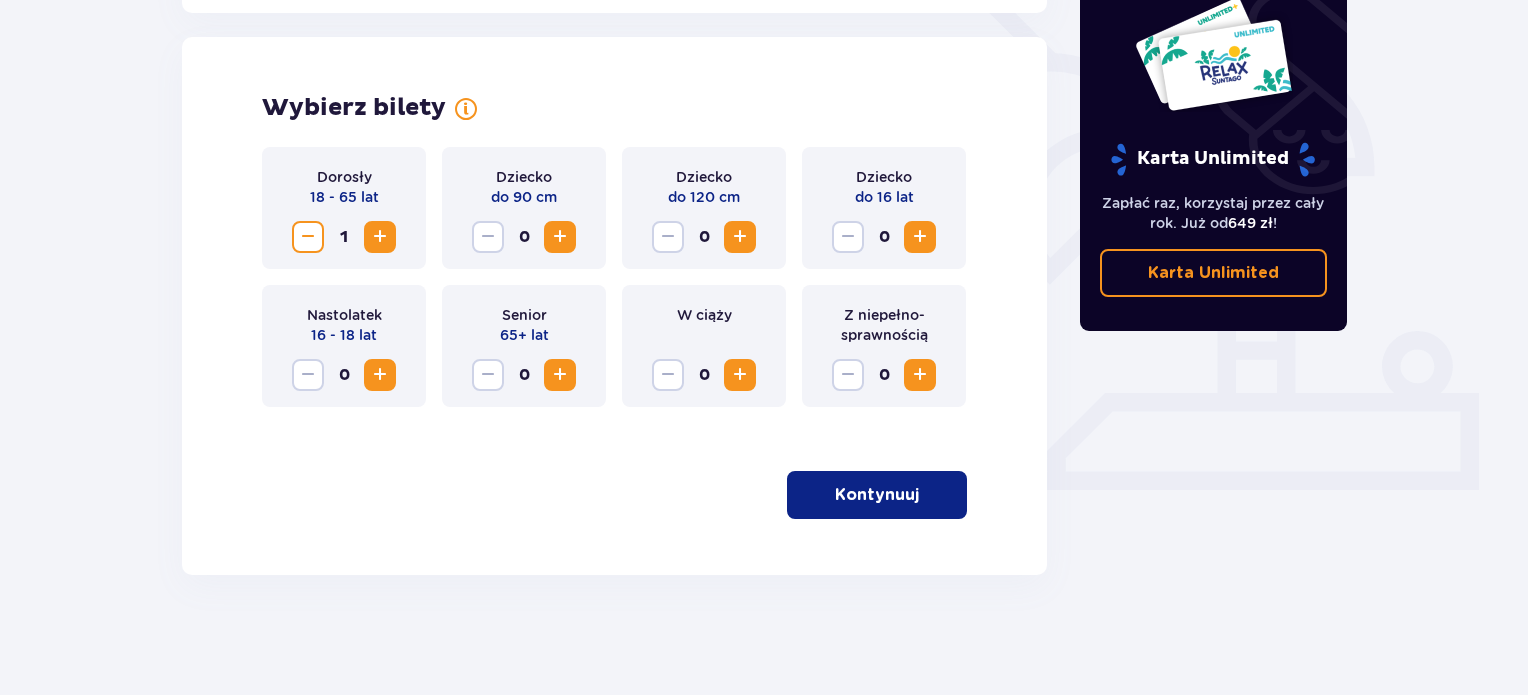 click on "Kontynuuj" at bounding box center (877, 495) 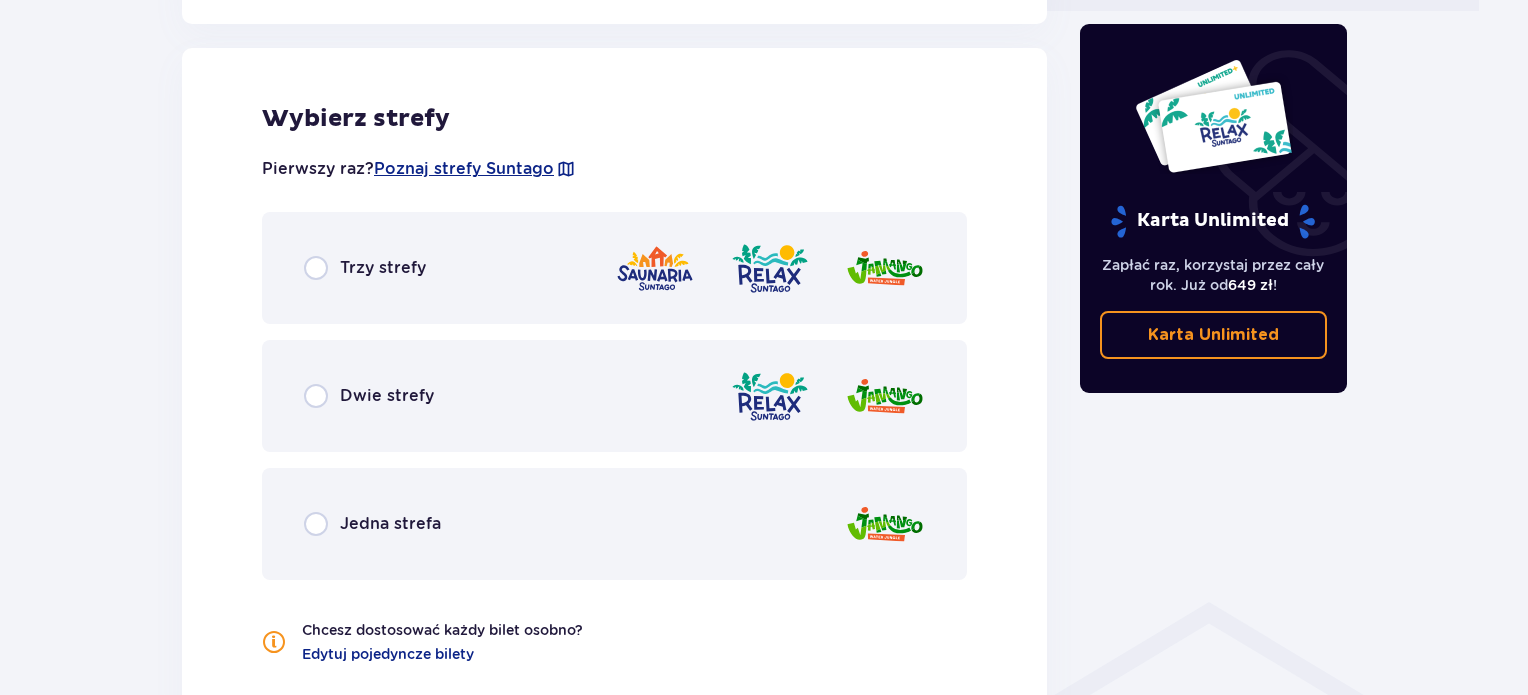 scroll, scrollTop: 1052, scrollLeft: 0, axis: vertical 